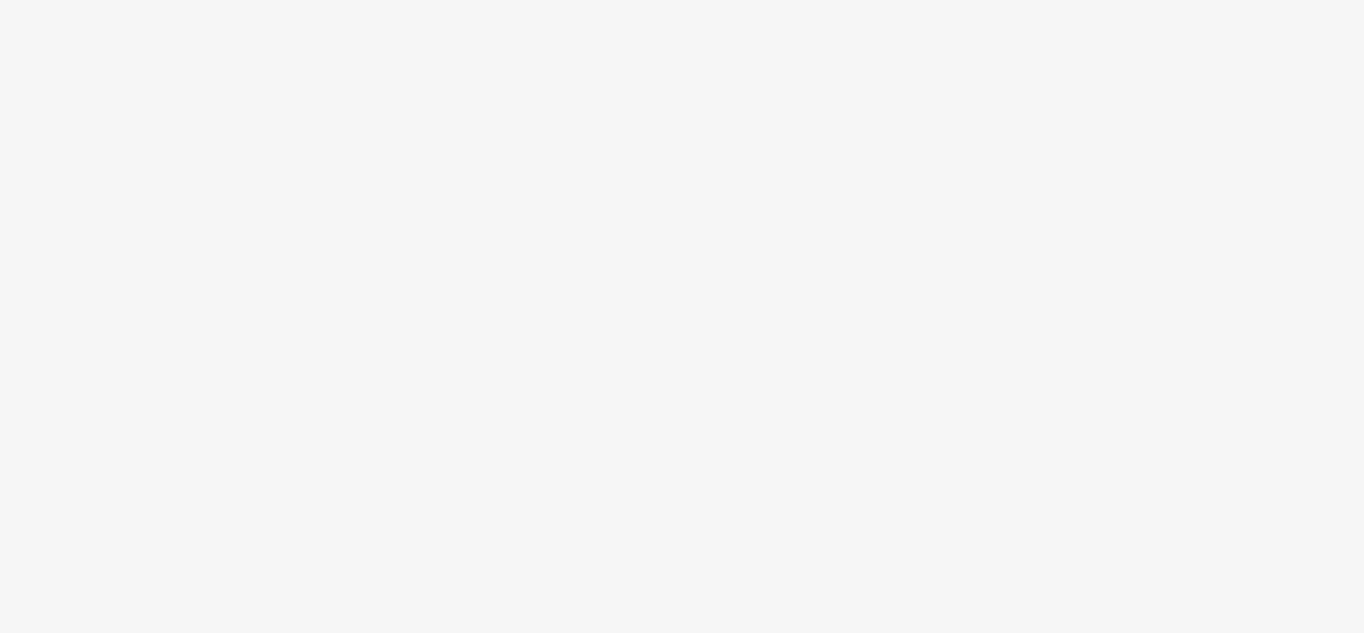 scroll, scrollTop: 0, scrollLeft: 0, axis: both 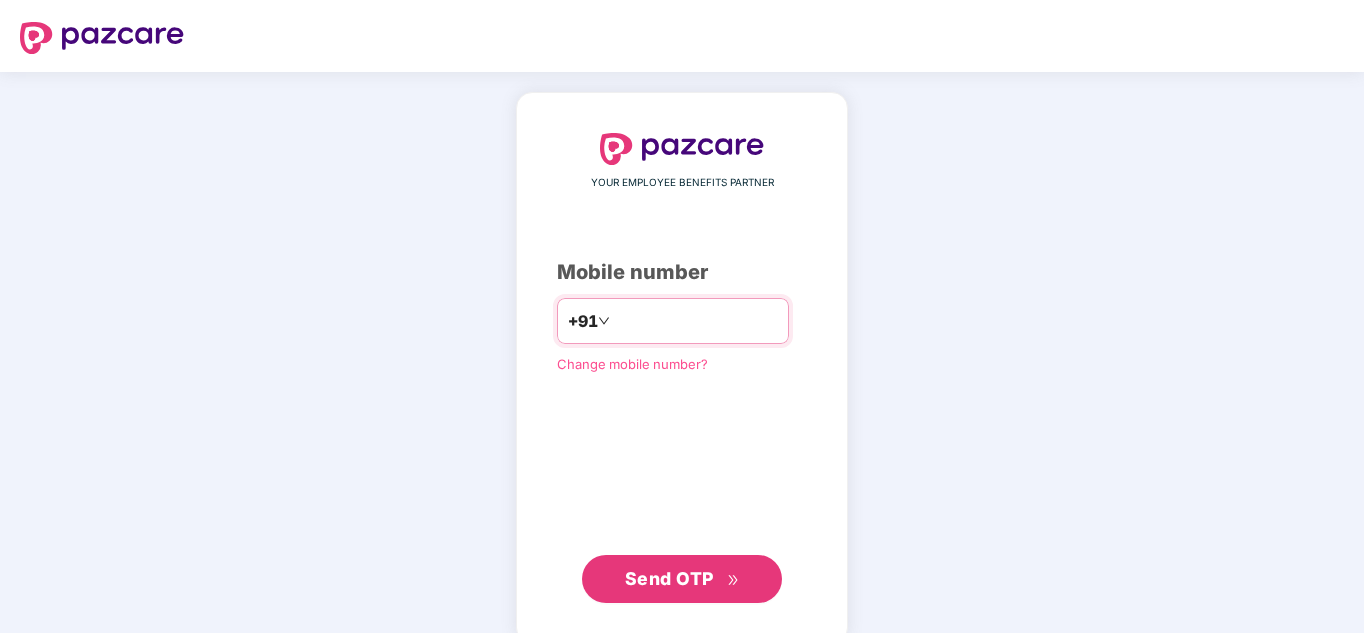 paste on "**********" 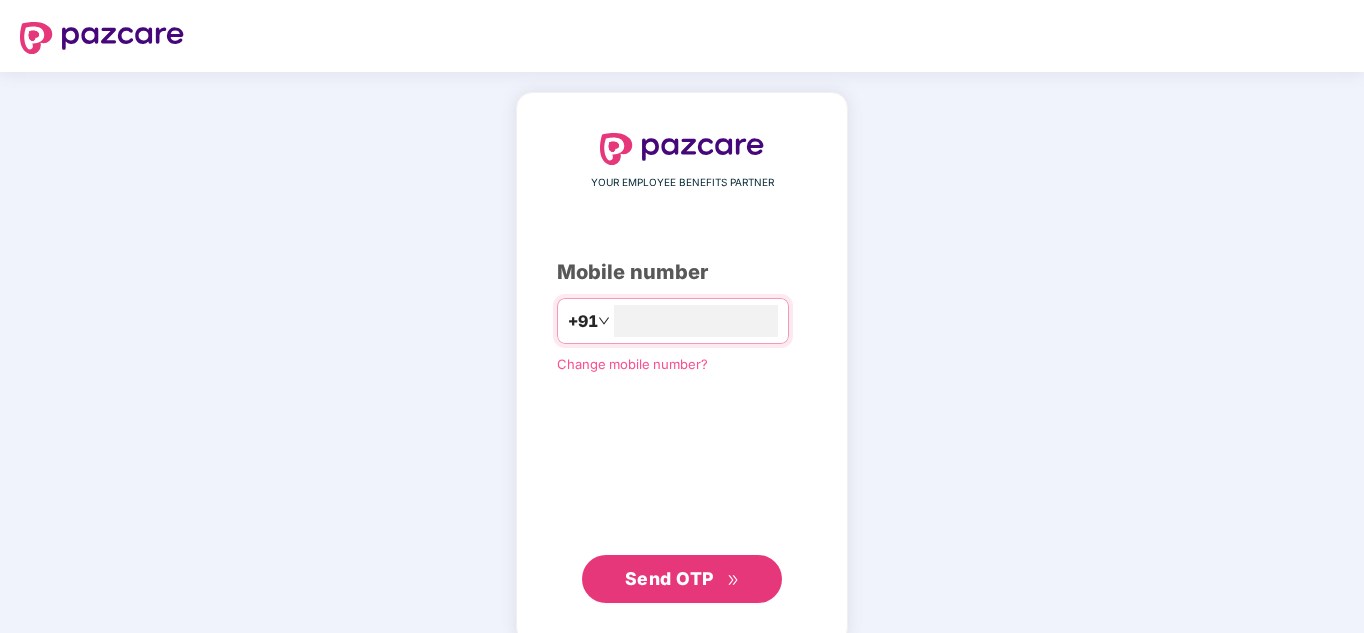 click on "Send OTP" at bounding box center (669, 578) 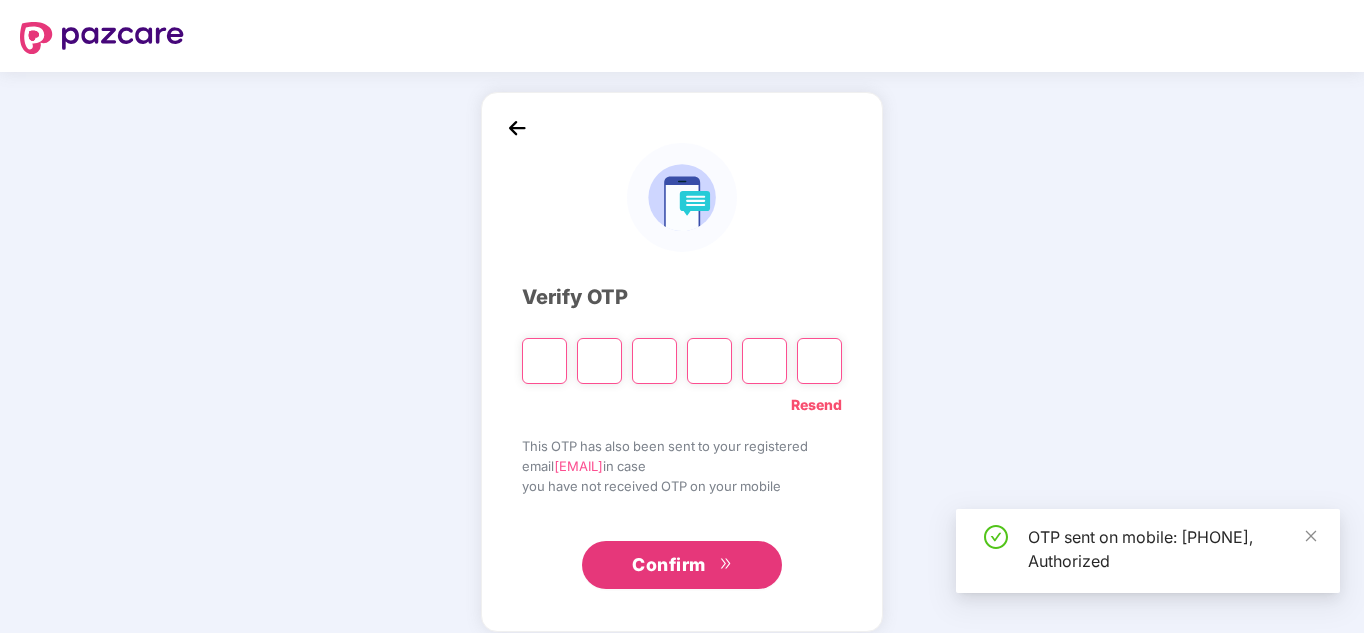 type on "*" 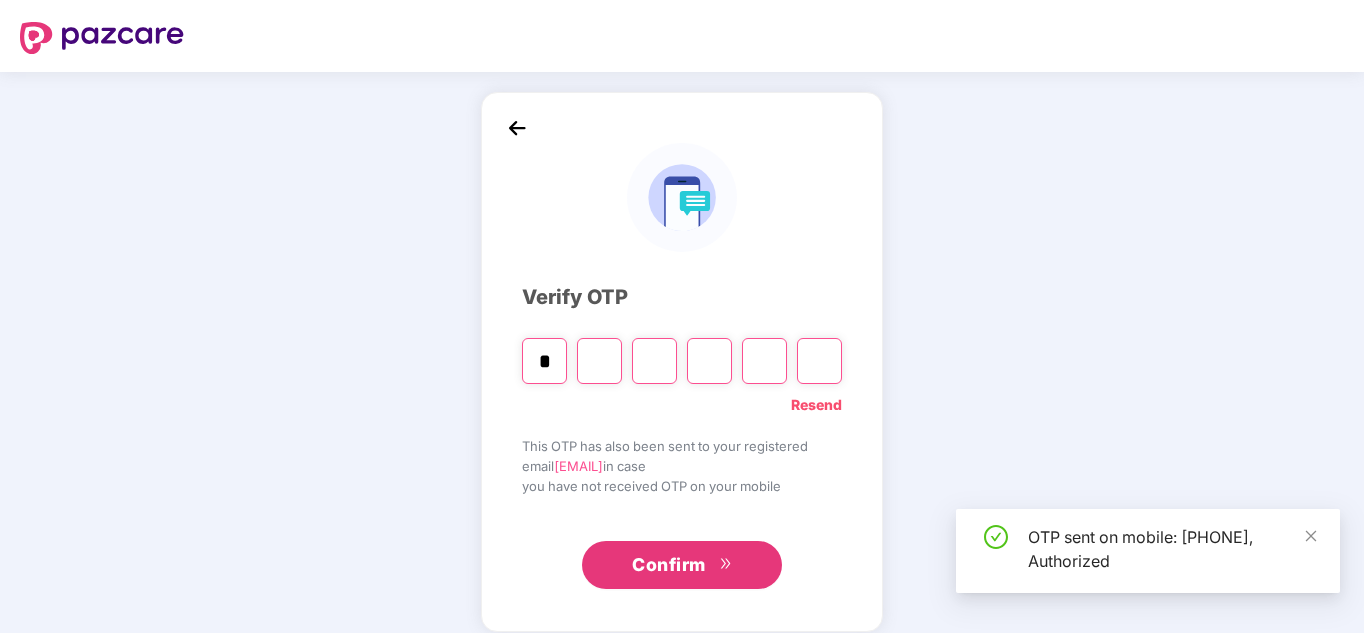 type on "*" 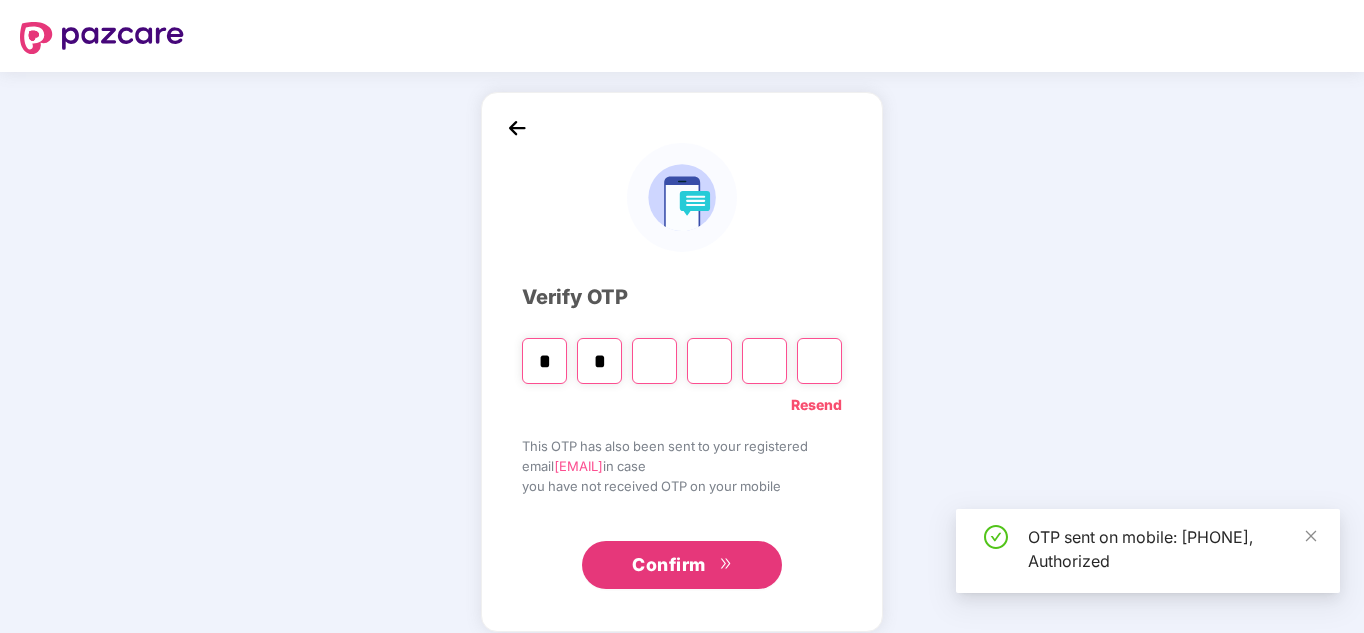 type on "*" 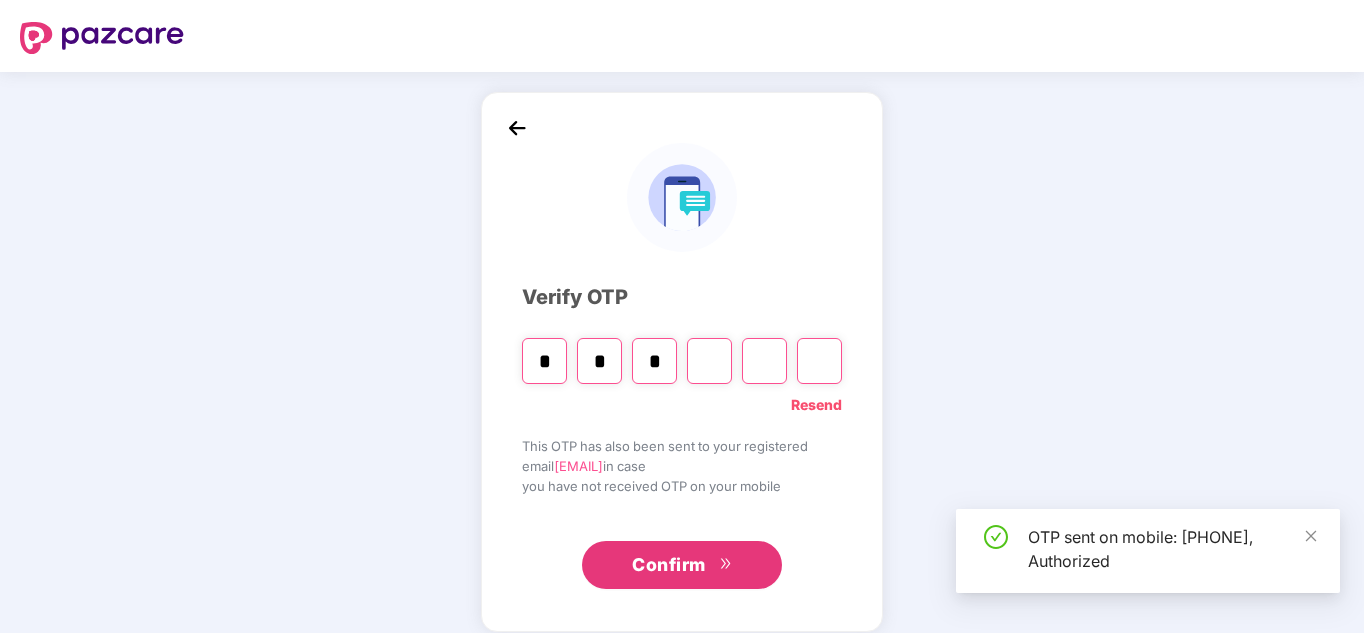 type on "*" 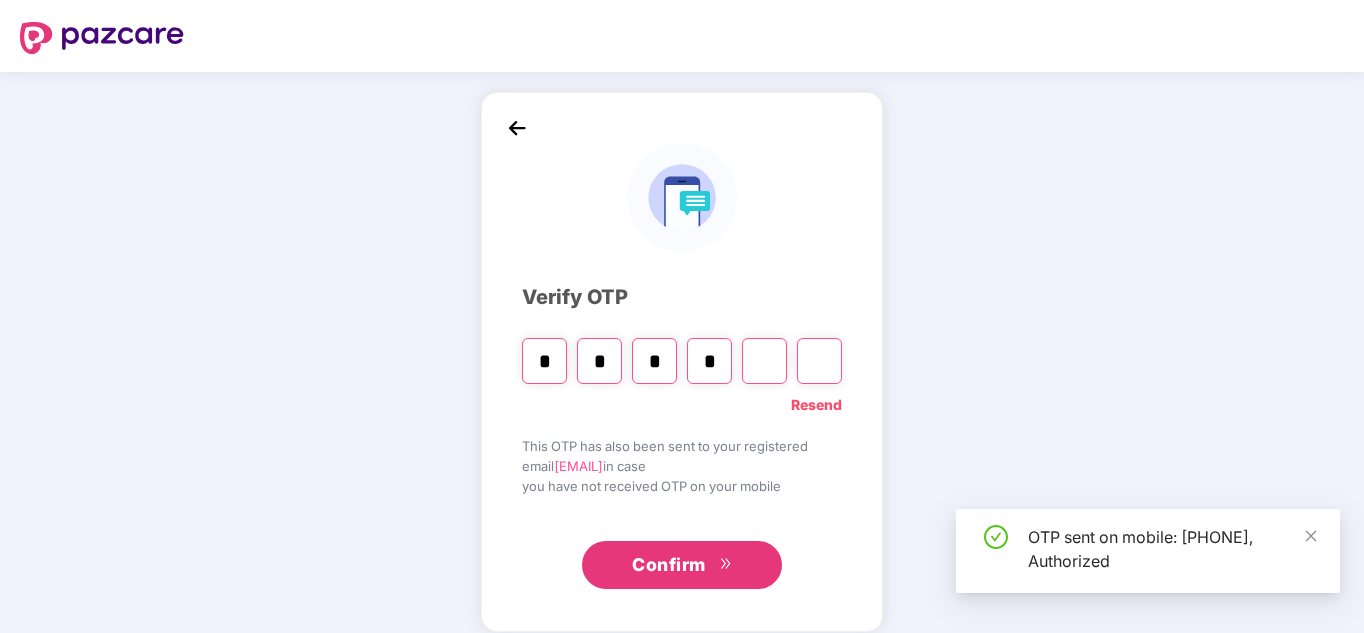 type on "*" 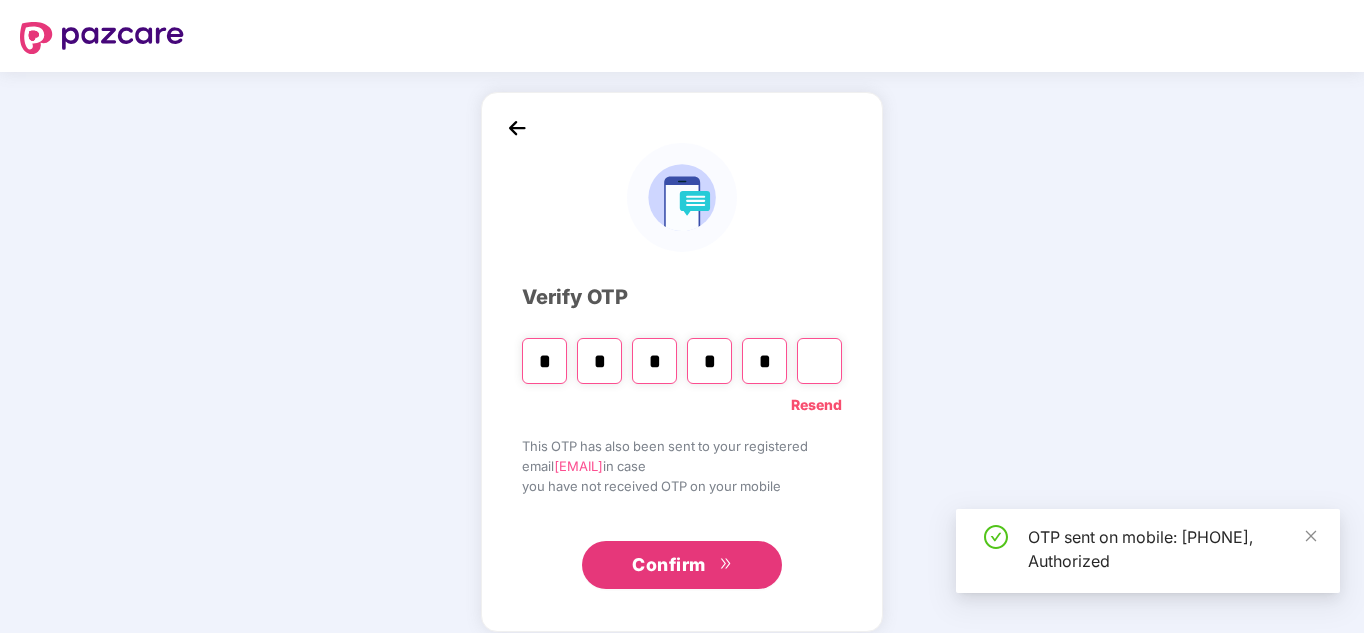 type on "*" 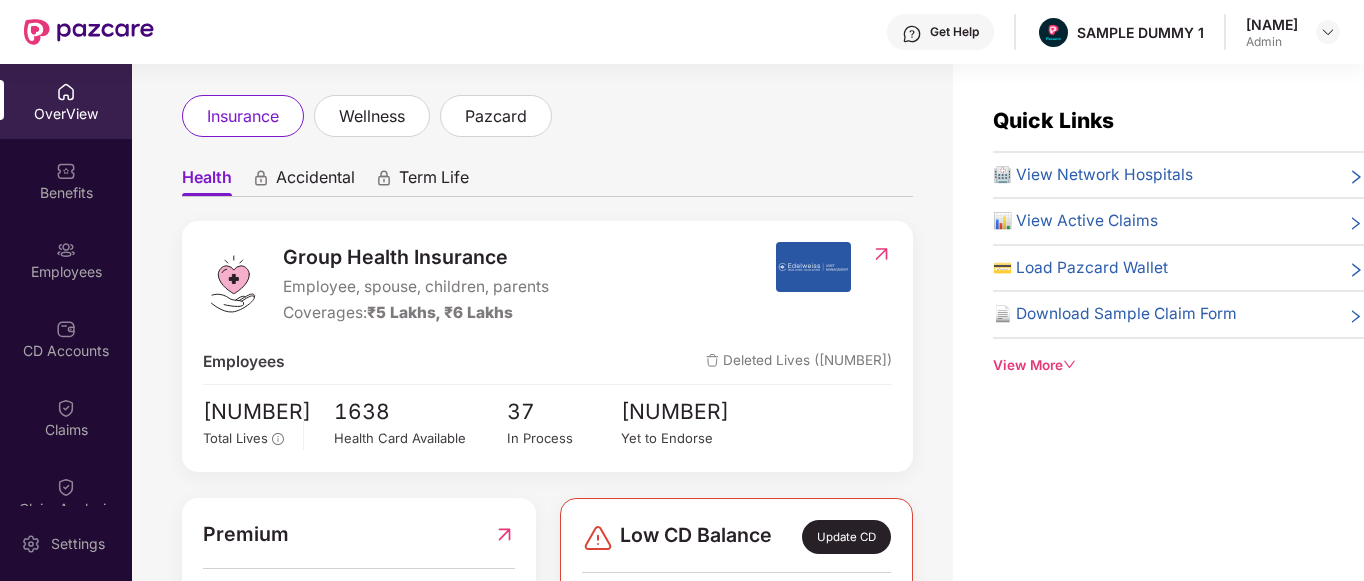 scroll, scrollTop: 0, scrollLeft: 0, axis: both 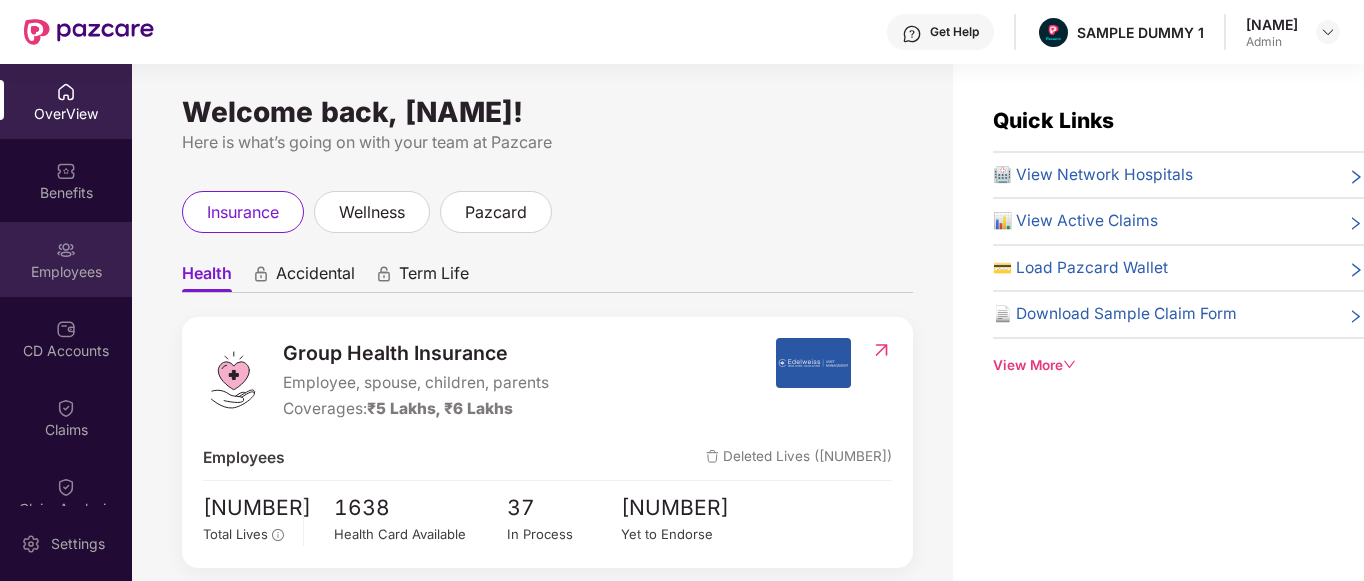 click on "Employees" at bounding box center (66, 272) 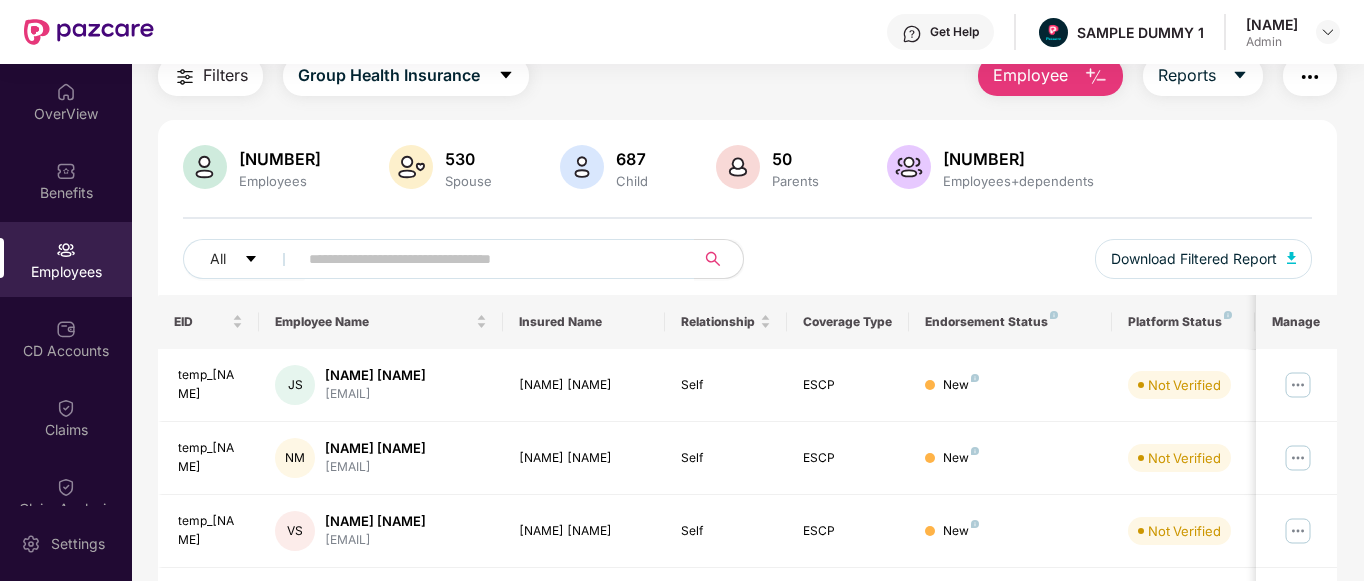 scroll, scrollTop: 0, scrollLeft: 0, axis: both 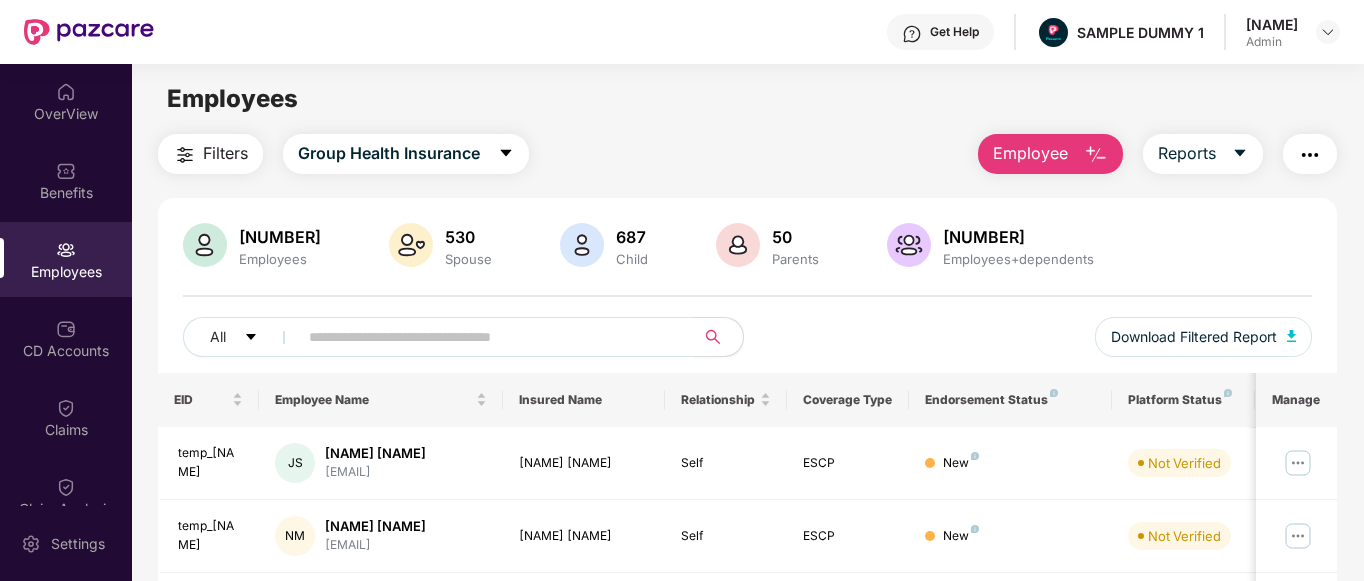 click at bounding box center (1310, 155) 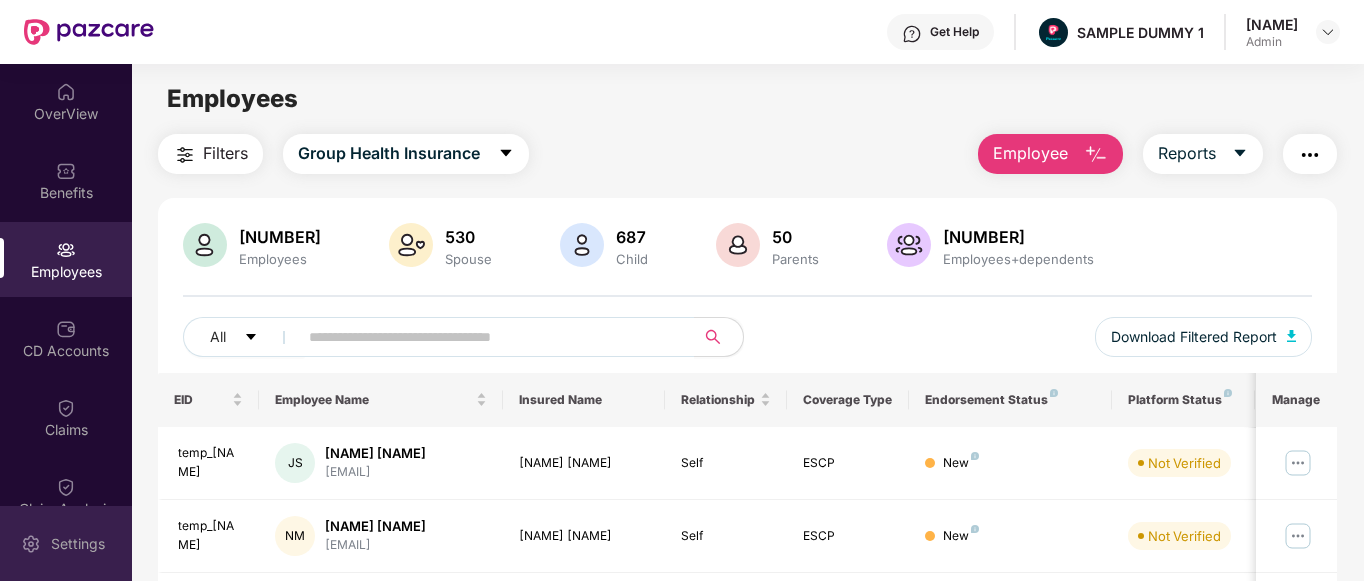 click on "Settings" at bounding box center [66, 543] 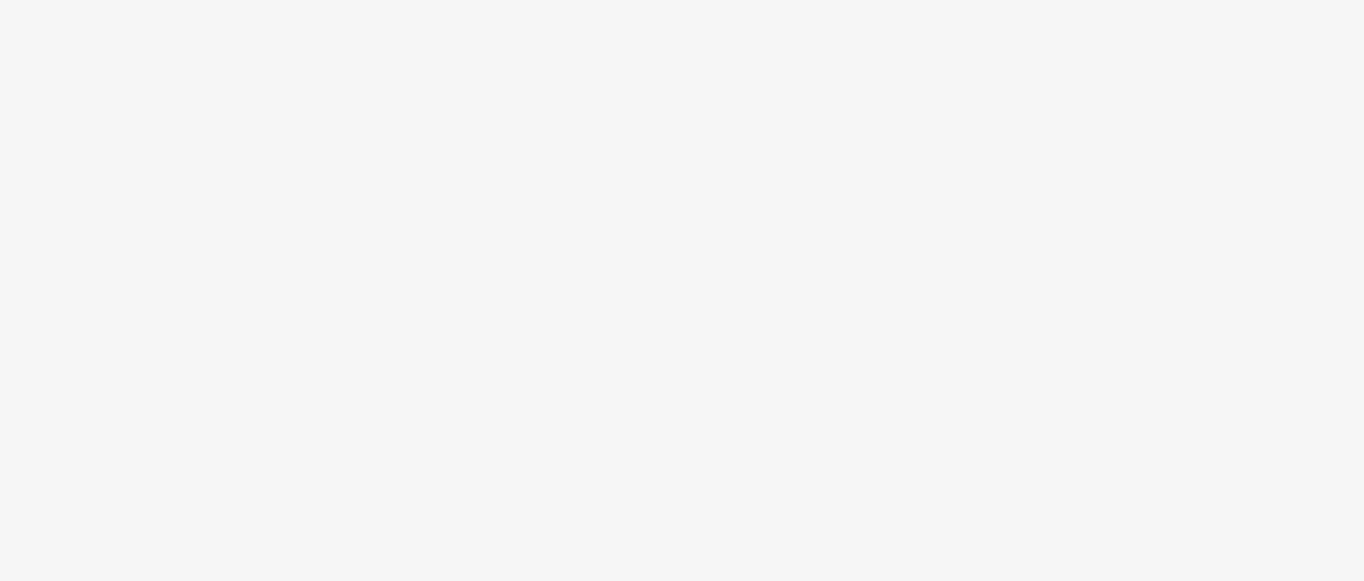 scroll, scrollTop: 0, scrollLeft: 0, axis: both 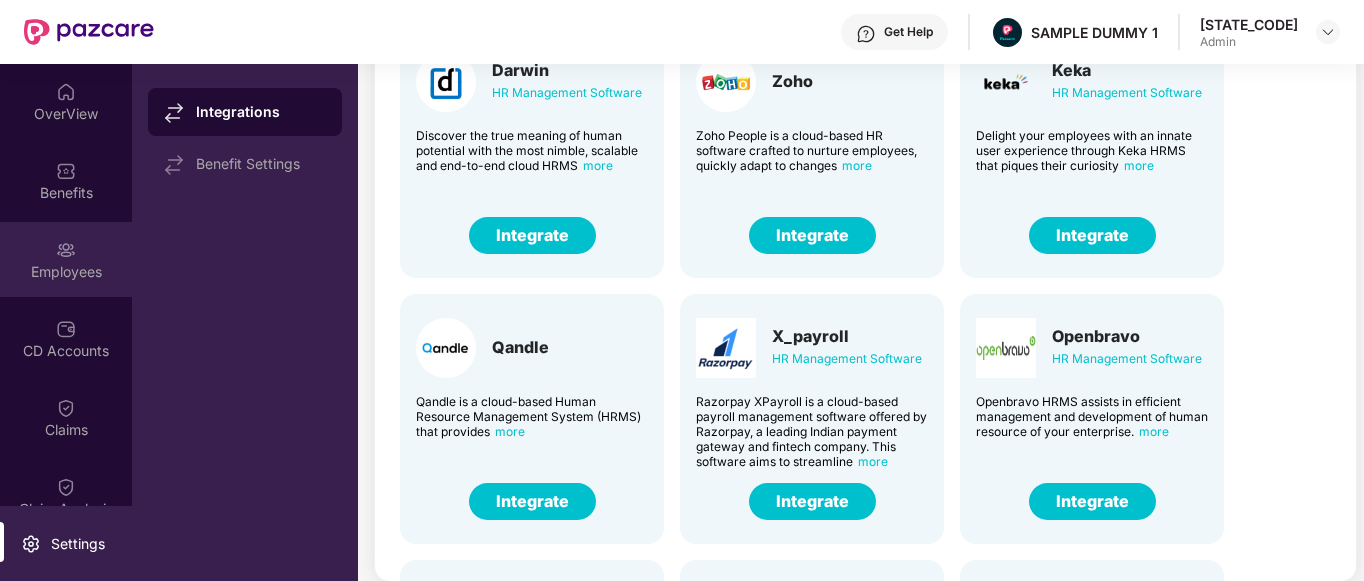 click at bounding box center (66, 250) 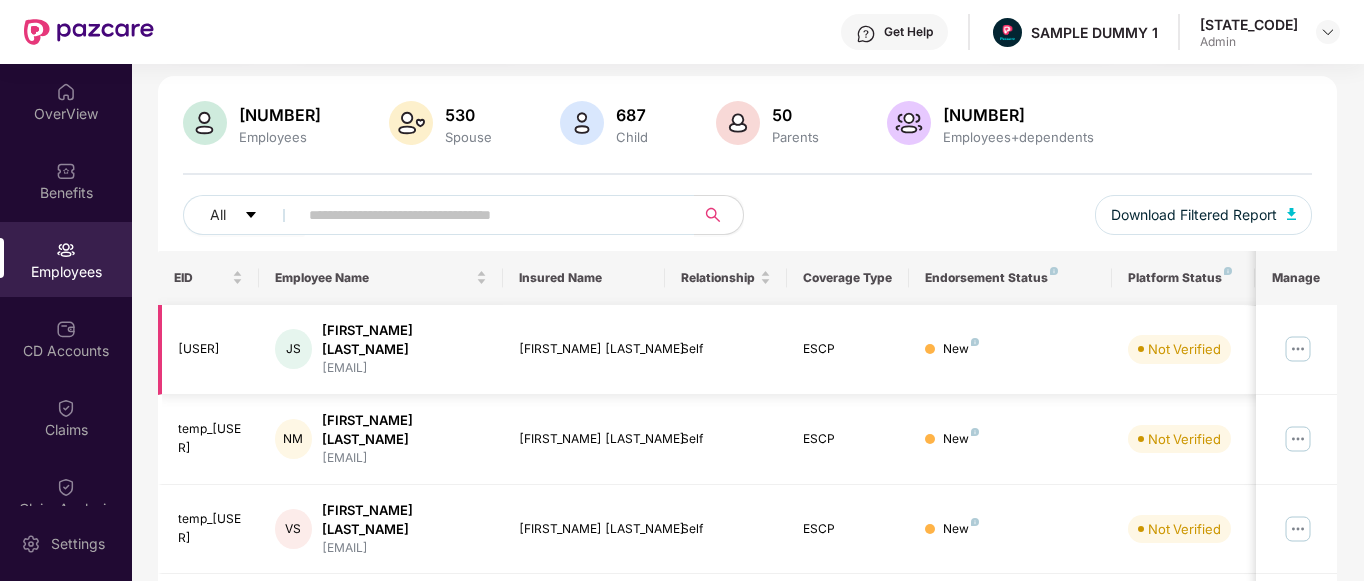 scroll, scrollTop: 0, scrollLeft: 0, axis: both 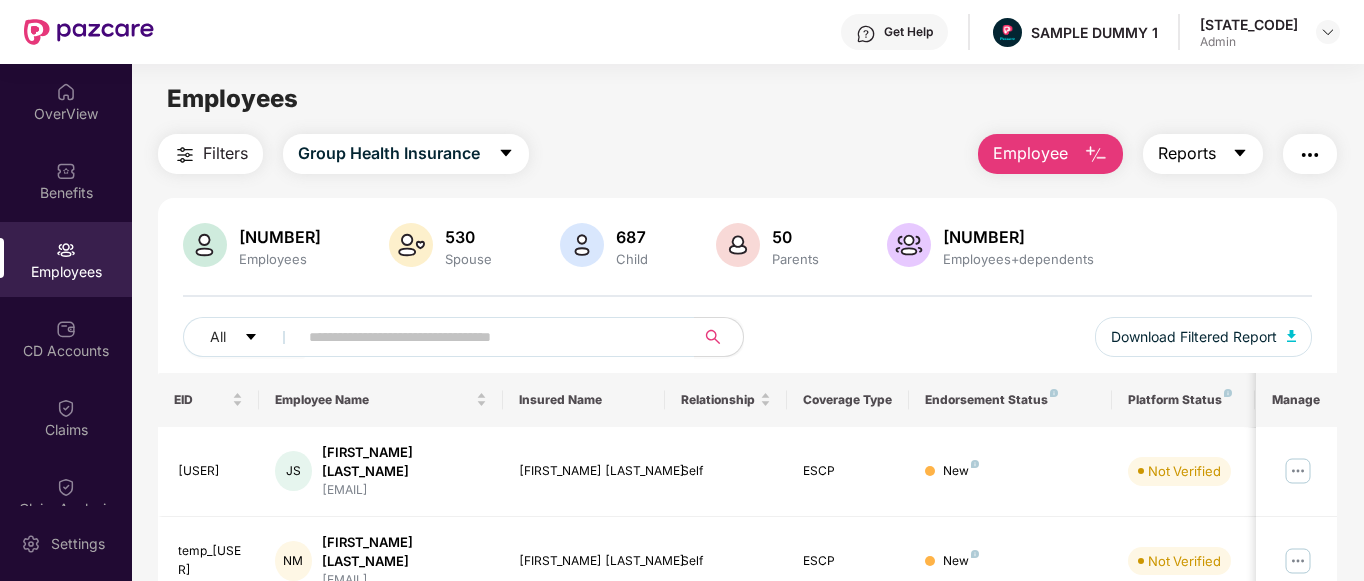 click on "Reports" at bounding box center (1187, 153) 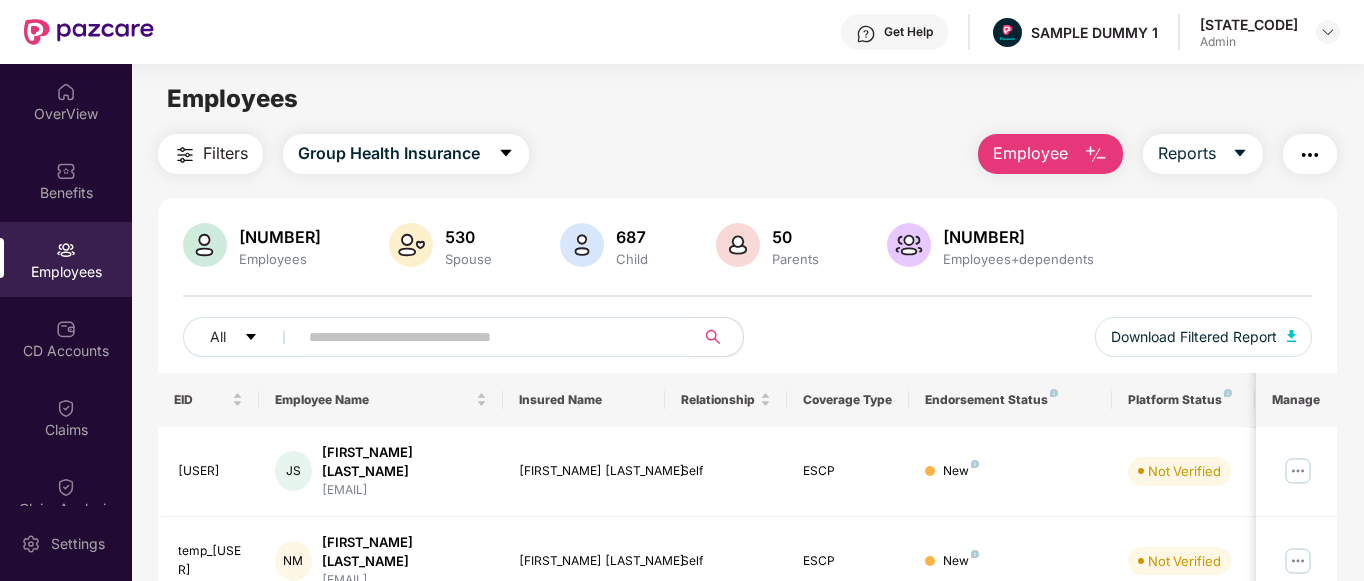 click on "Filters Group Health Insurance Employee  Reports" at bounding box center [748, 154] 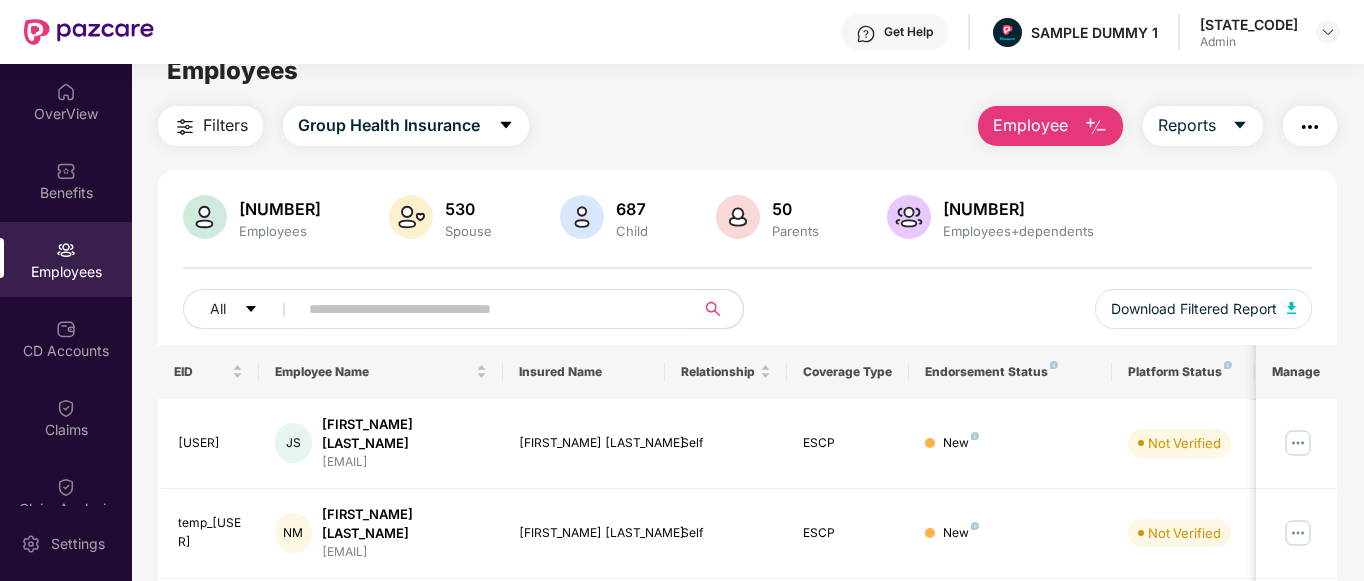 scroll, scrollTop: 29, scrollLeft: 0, axis: vertical 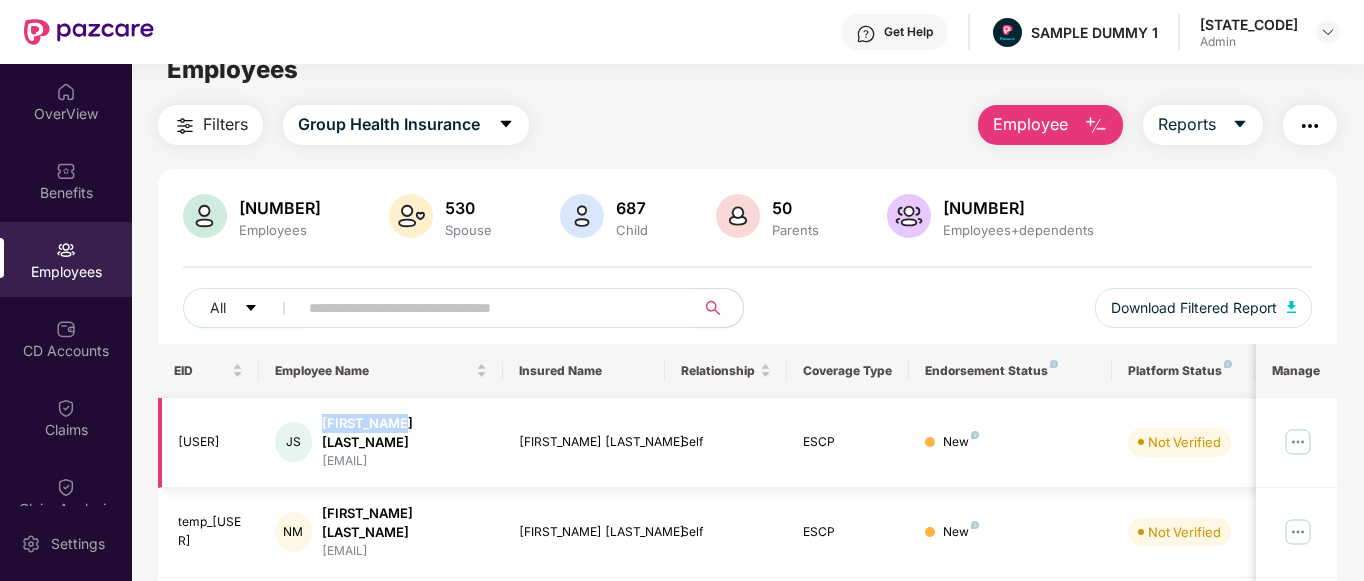 drag, startPoint x: 327, startPoint y: 421, endPoint x: 434, endPoint y: 417, distance: 107.07474 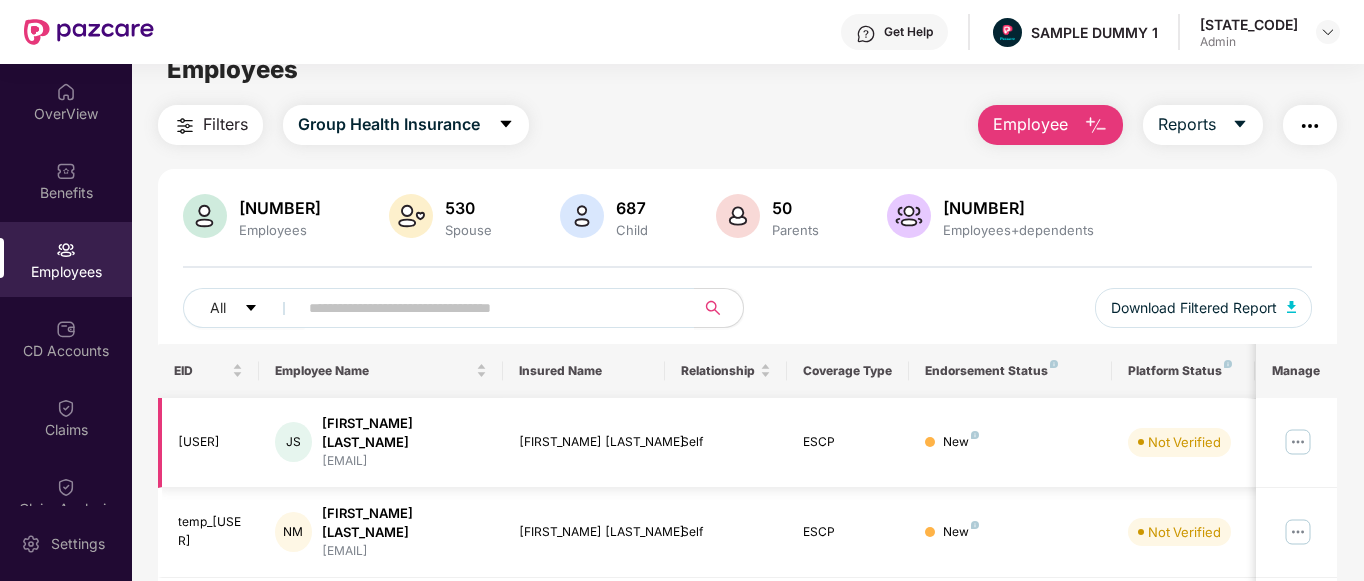 drag, startPoint x: 356, startPoint y: 444, endPoint x: 443, endPoint y: 445, distance: 87.005745 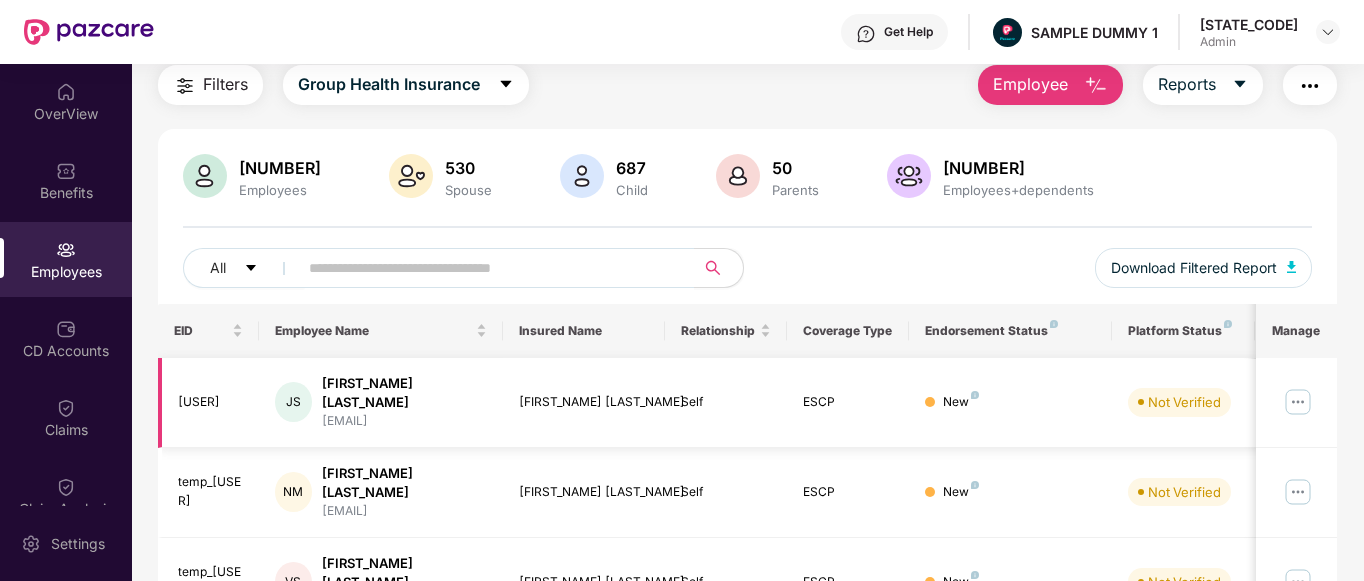 scroll, scrollTop: 69, scrollLeft: 0, axis: vertical 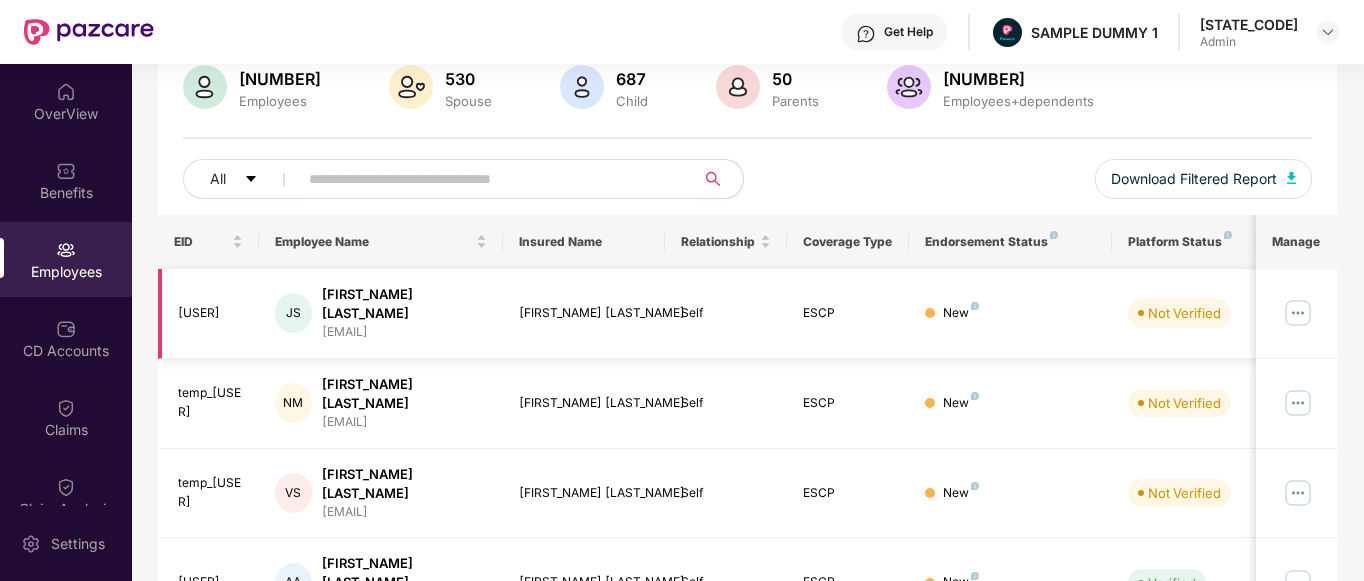 click on "New" at bounding box center [1010, 314] 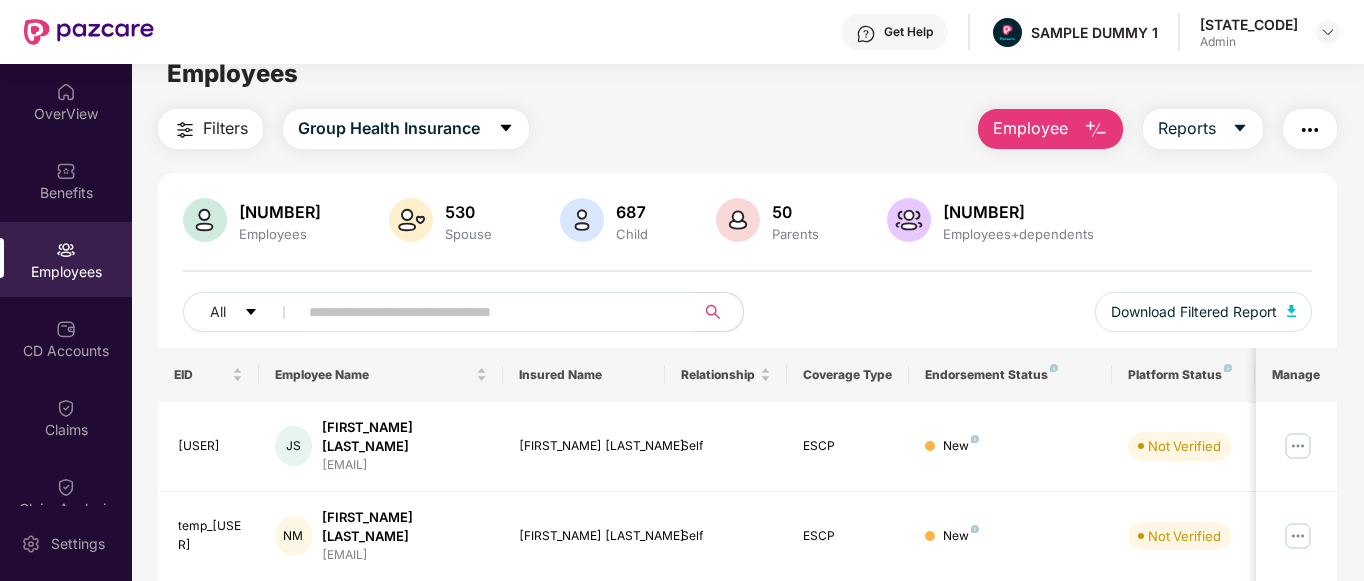scroll, scrollTop: 0, scrollLeft: 0, axis: both 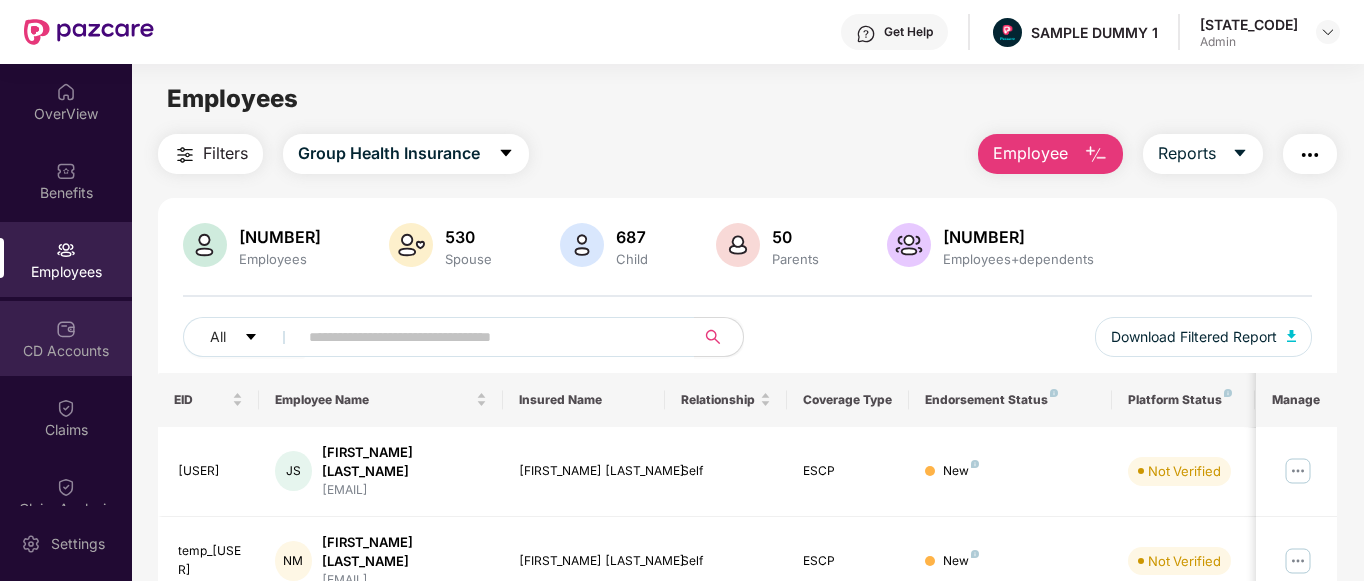 click on "CD Accounts" at bounding box center (66, 338) 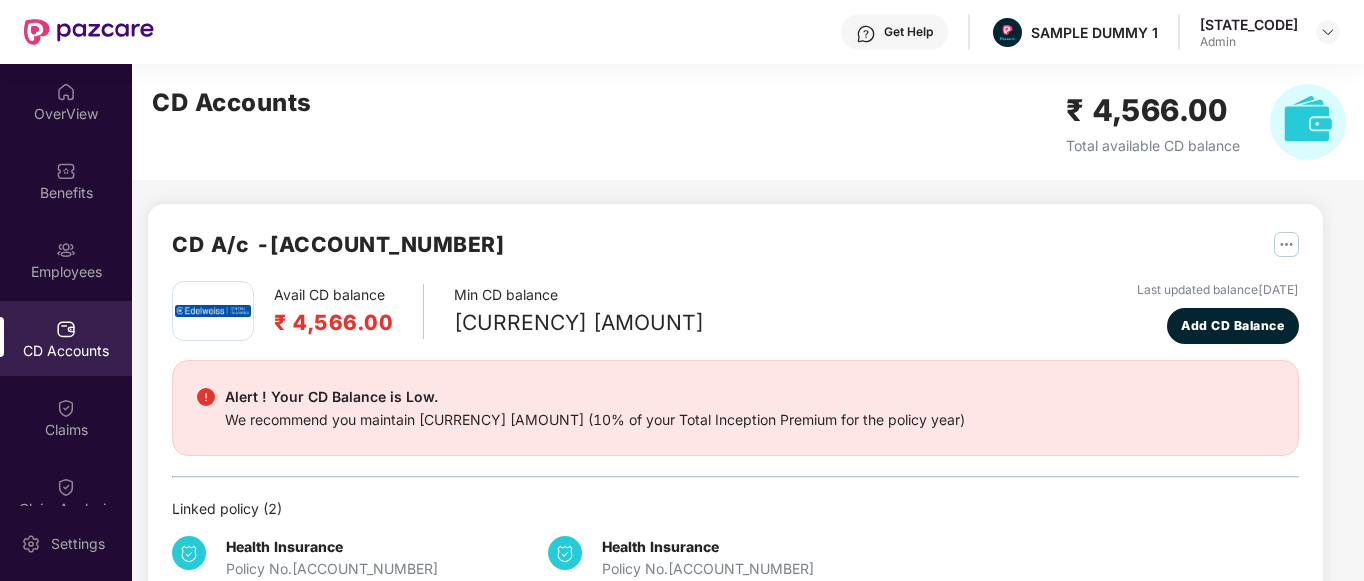 scroll, scrollTop: 18, scrollLeft: 0, axis: vertical 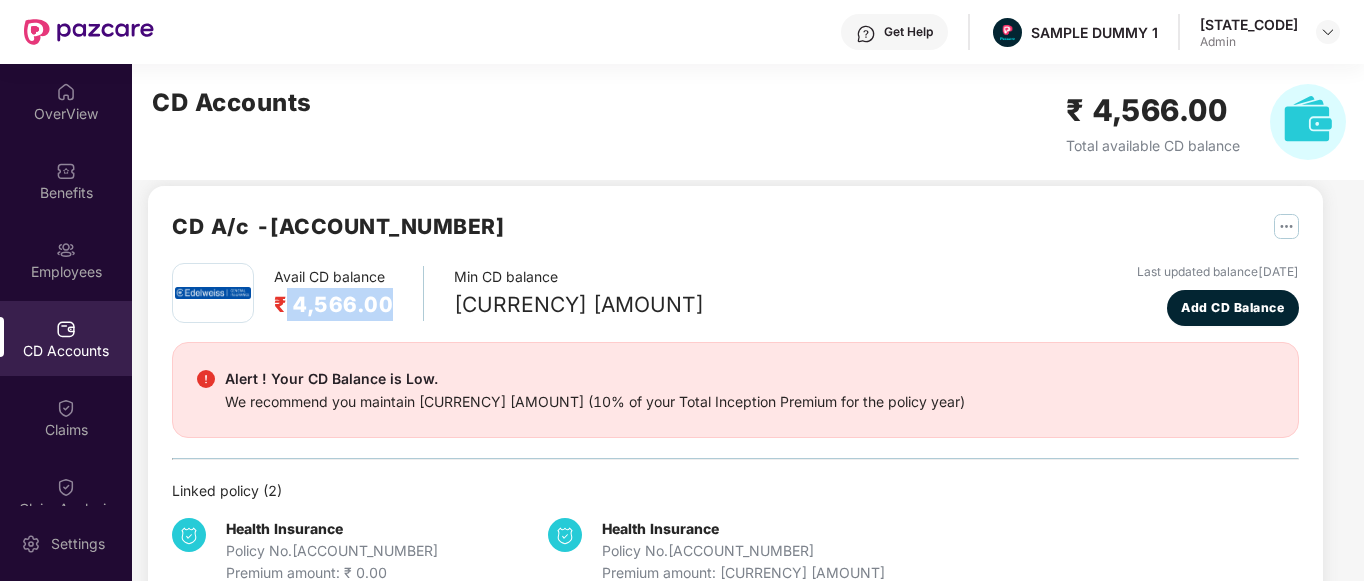 drag, startPoint x: 281, startPoint y: 307, endPoint x: 391, endPoint y: 305, distance: 110.01818 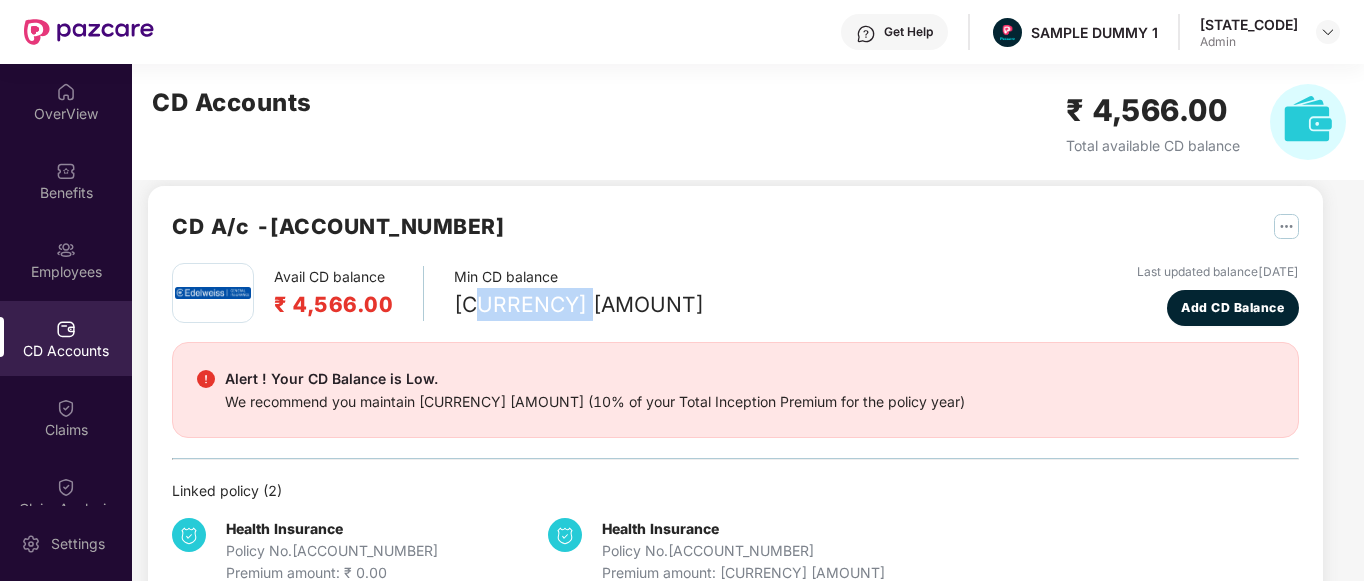 drag, startPoint x: 470, startPoint y: 305, endPoint x: 576, endPoint y: 310, distance: 106.11786 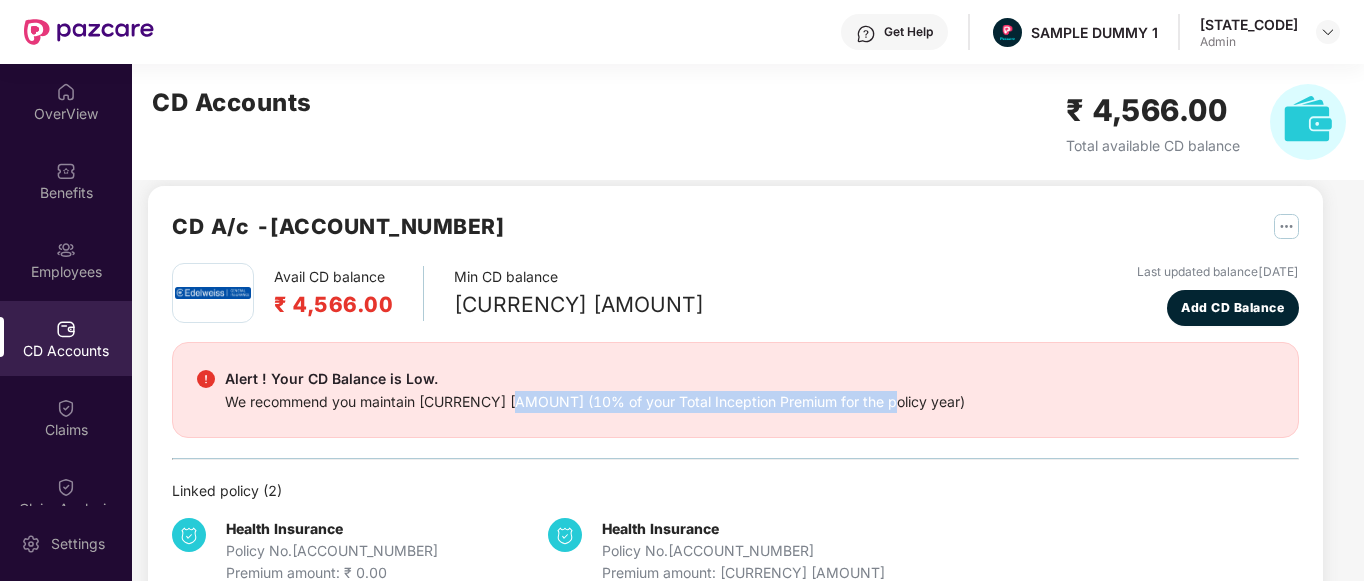 drag, startPoint x: 509, startPoint y: 400, endPoint x: 864, endPoint y: 418, distance: 355.45605 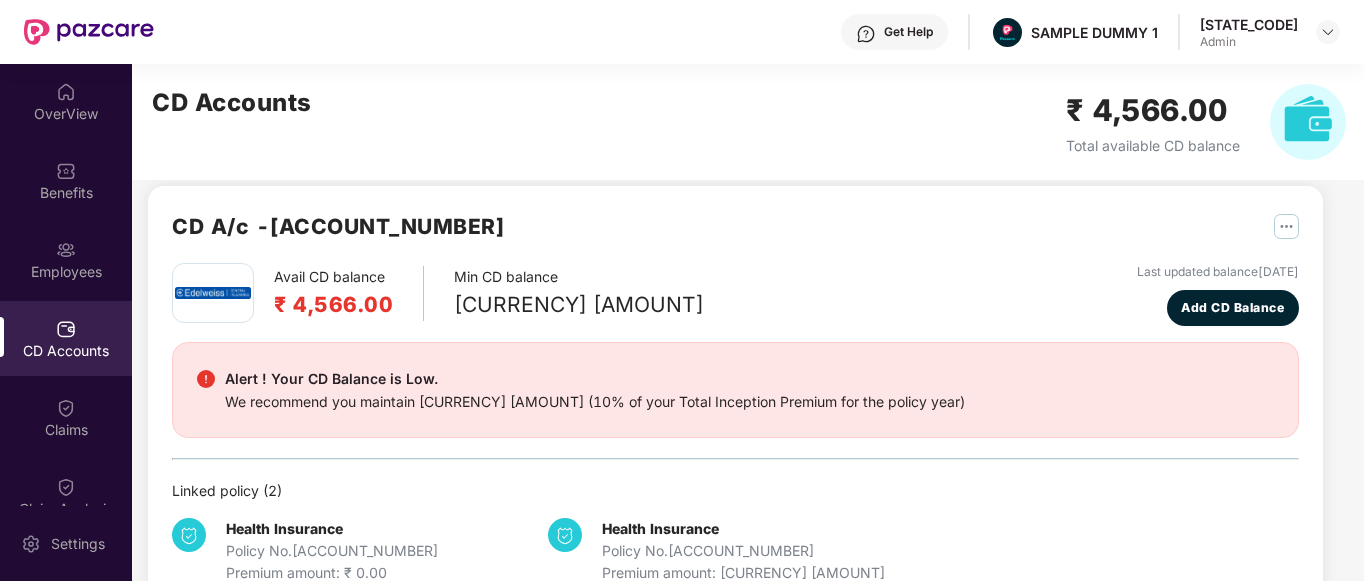 click on "Alert ! Your CD Balance is Low. We recommend you maintain [CURRENCY] [AMOUNT] (10% of your Total Inception Premium for the policy year)" at bounding box center [735, 390] 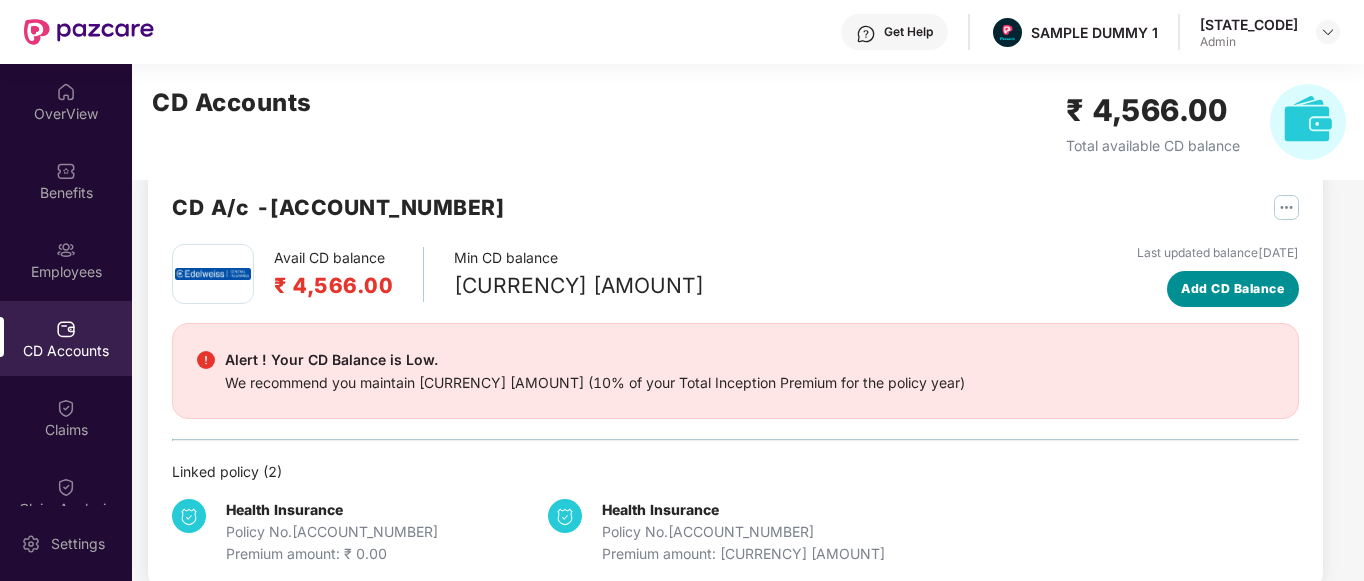 click on "Add CD Balance" at bounding box center [1232, 288] 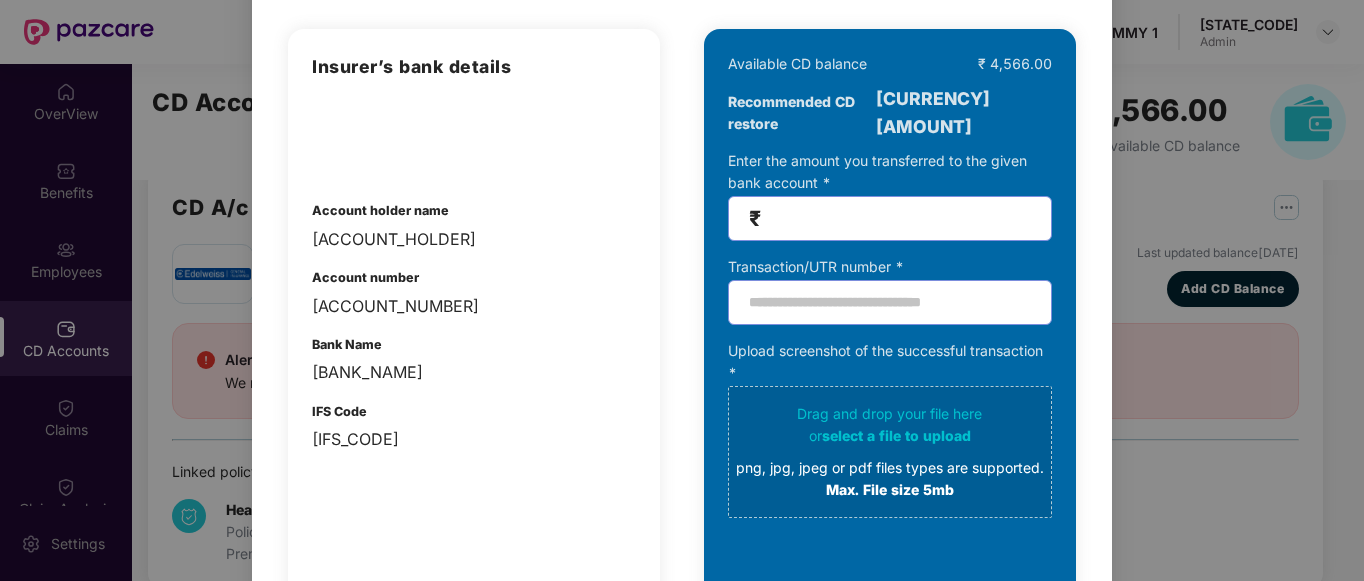 scroll, scrollTop: 154, scrollLeft: 0, axis: vertical 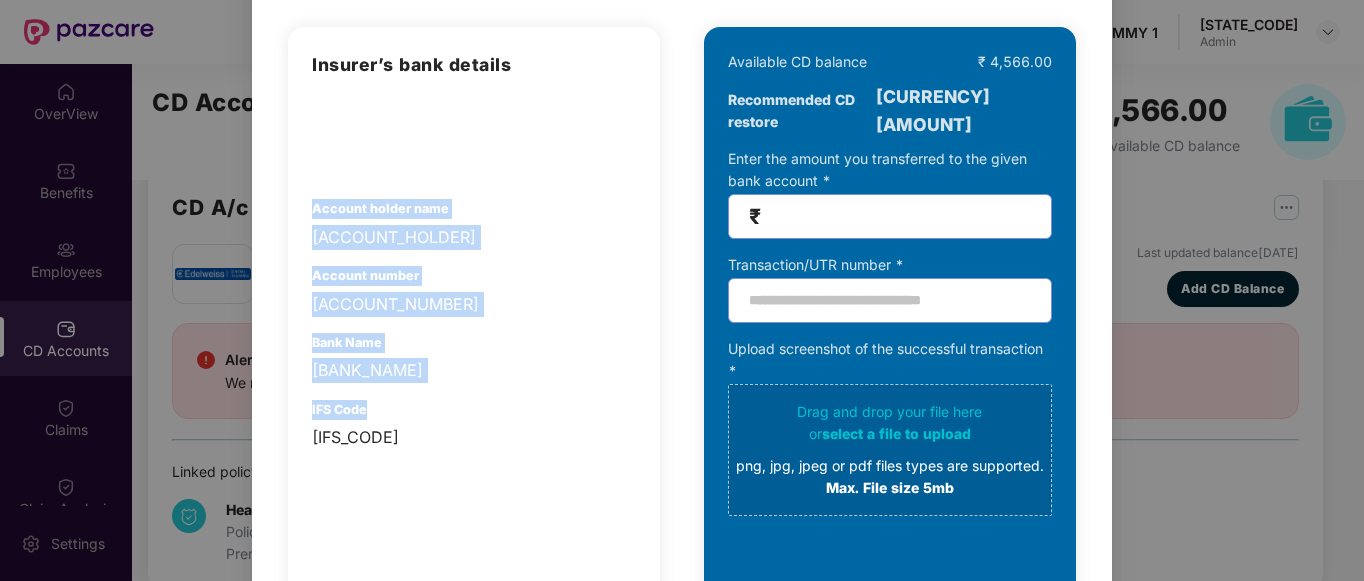 drag, startPoint x: 296, startPoint y: 195, endPoint x: 451, endPoint y: 406, distance: 261.8129 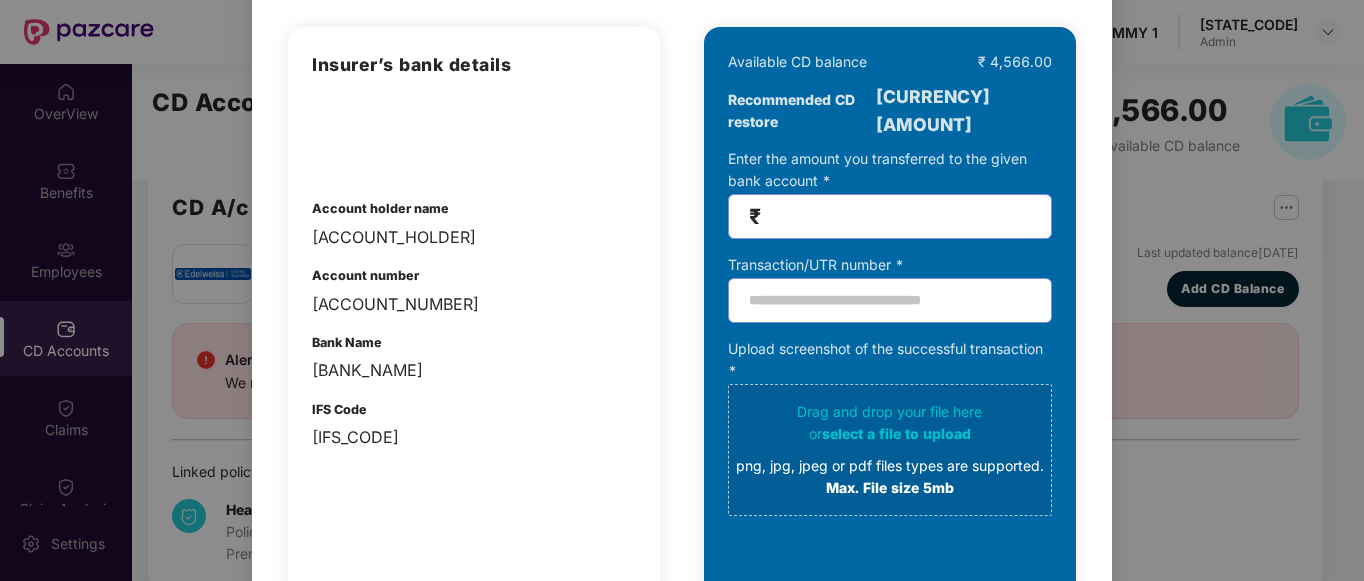 click on "[IFS_CODE]" at bounding box center (474, 437) 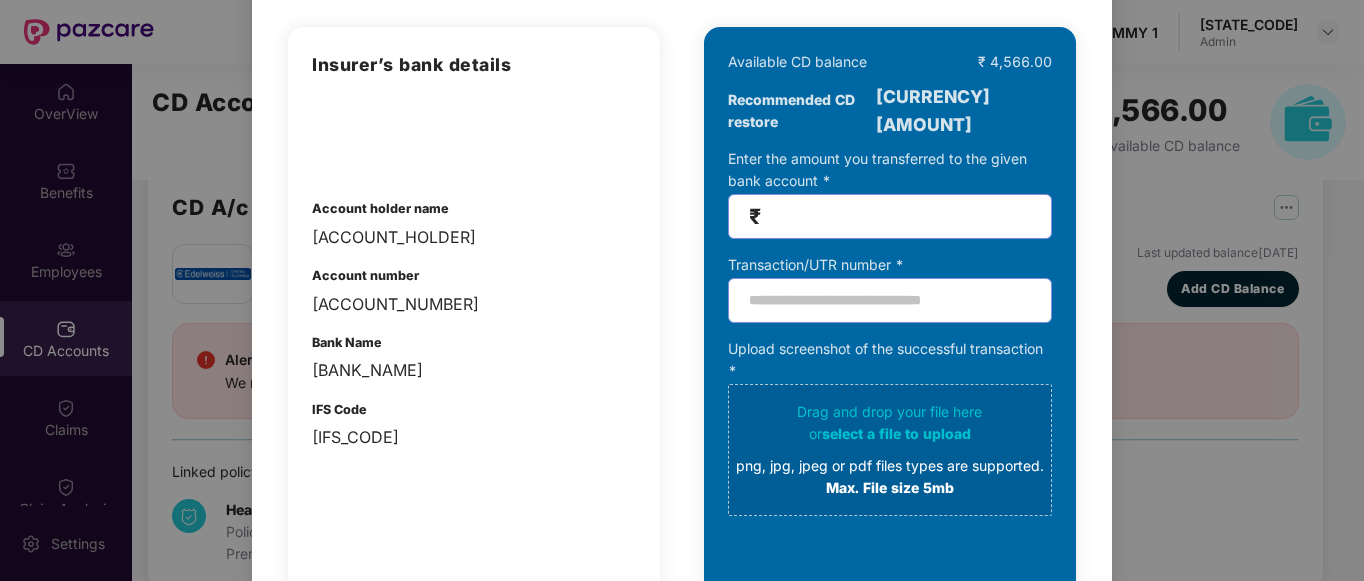 scroll, scrollTop: 0, scrollLeft: 0, axis: both 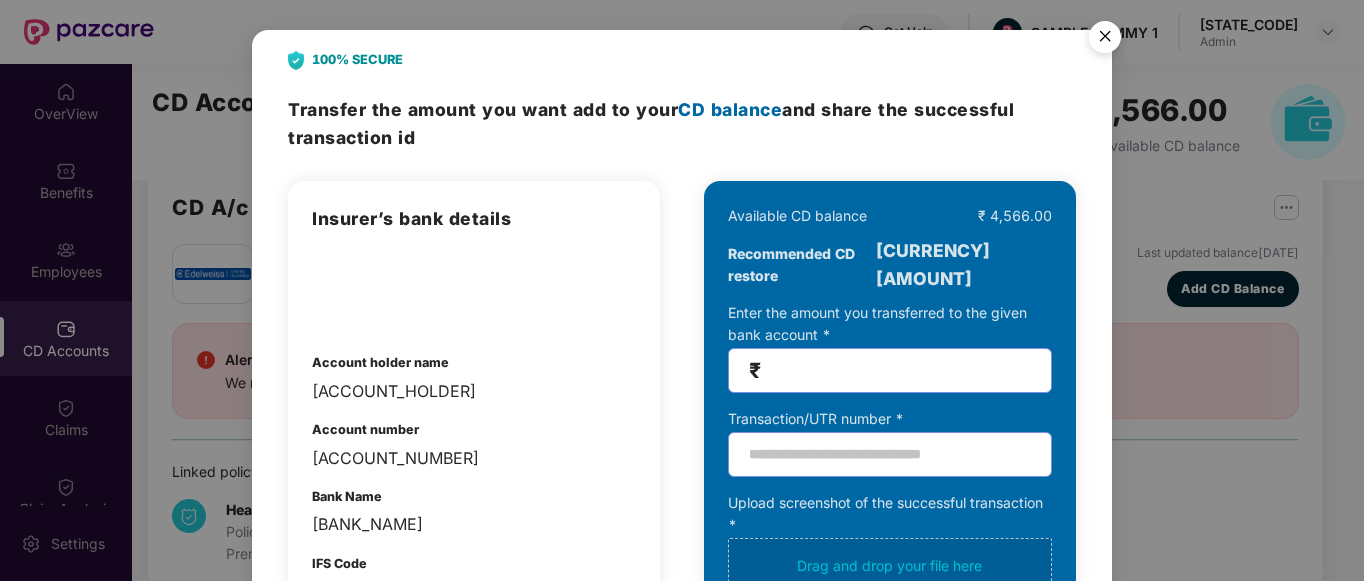 click at bounding box center [1105, 40] 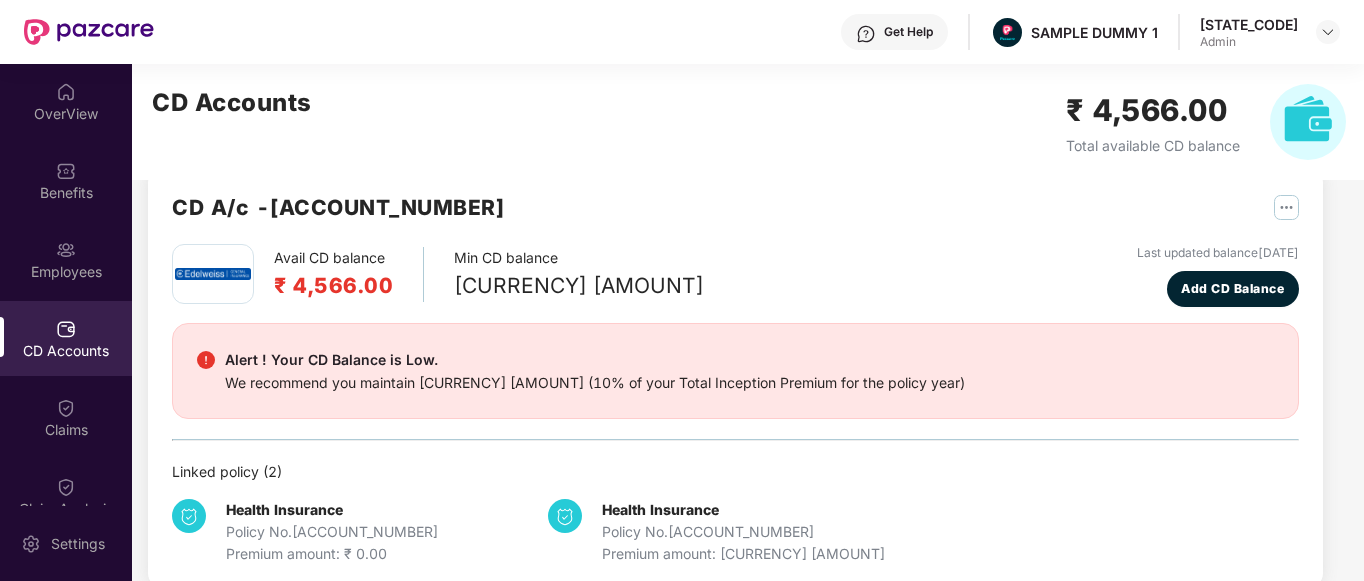 click on "CD A/c - [ACCOUNT_NUMBER]" at bounding box center (735, 217) 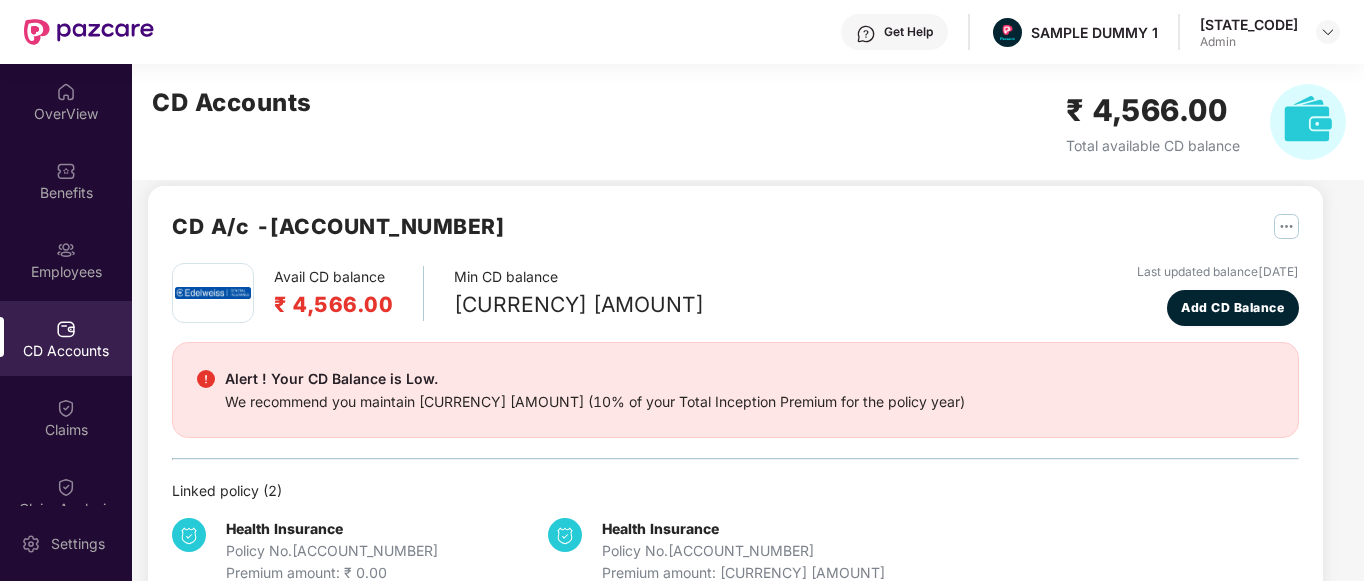 scroll, scrollTop: 17, scrollLeft: 0, axis: vertical 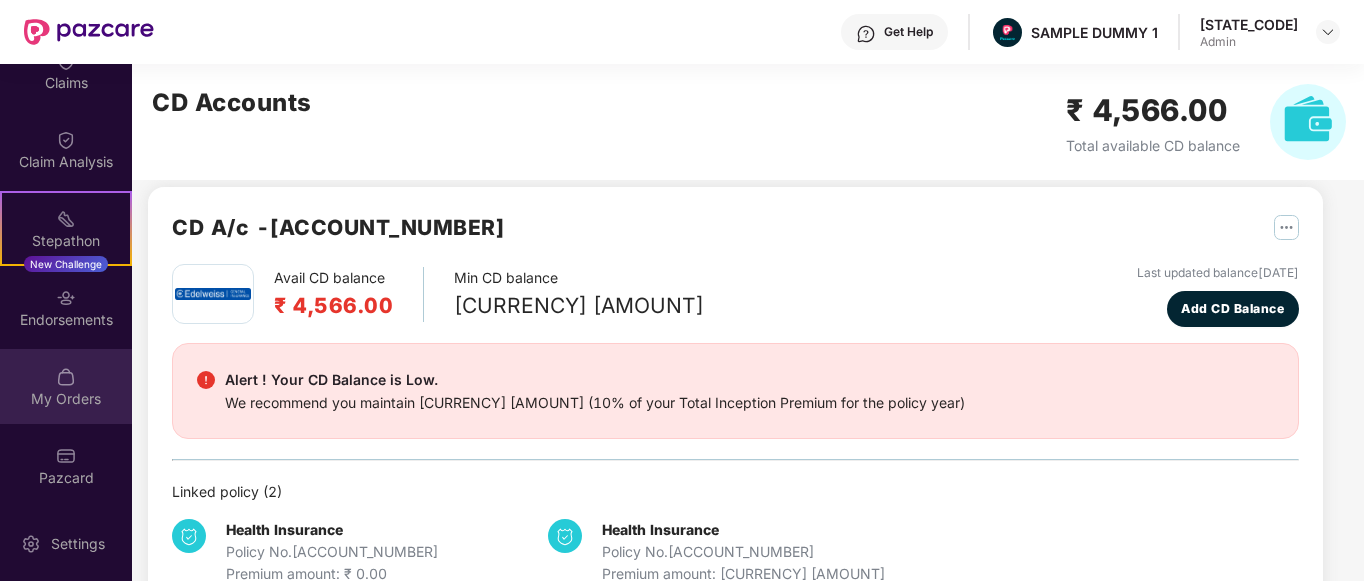 click on "My Orders" at bounding box center (66, 386) 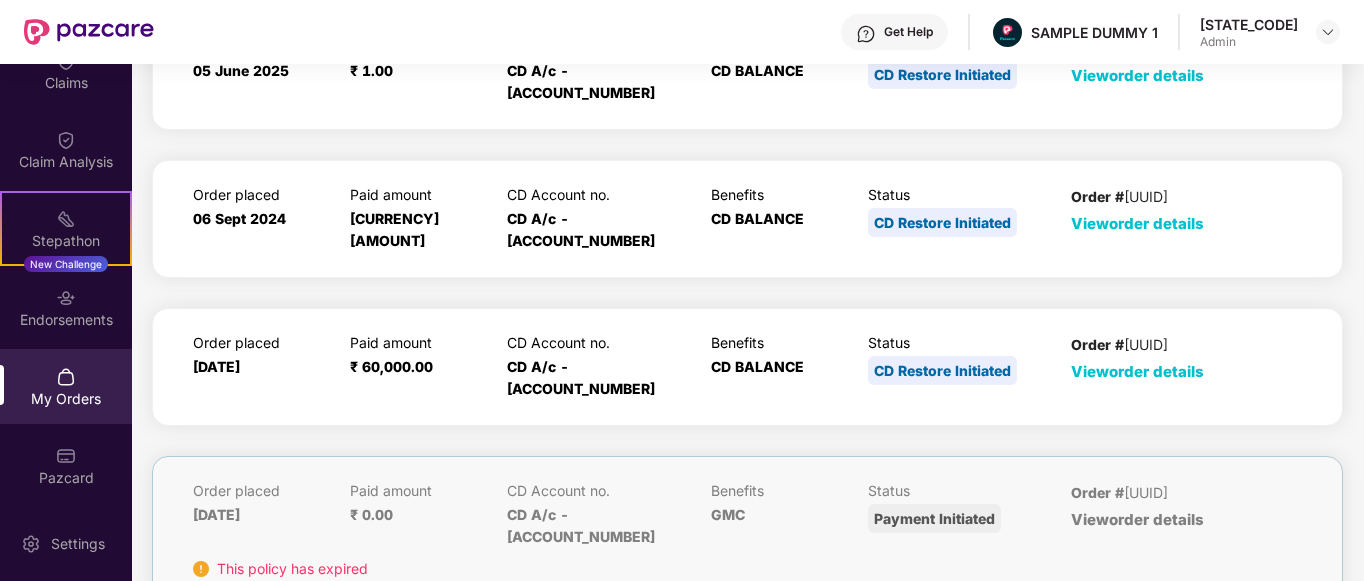 scroll, scrollTop: 136, scrollLeft: 0, axis: vertical 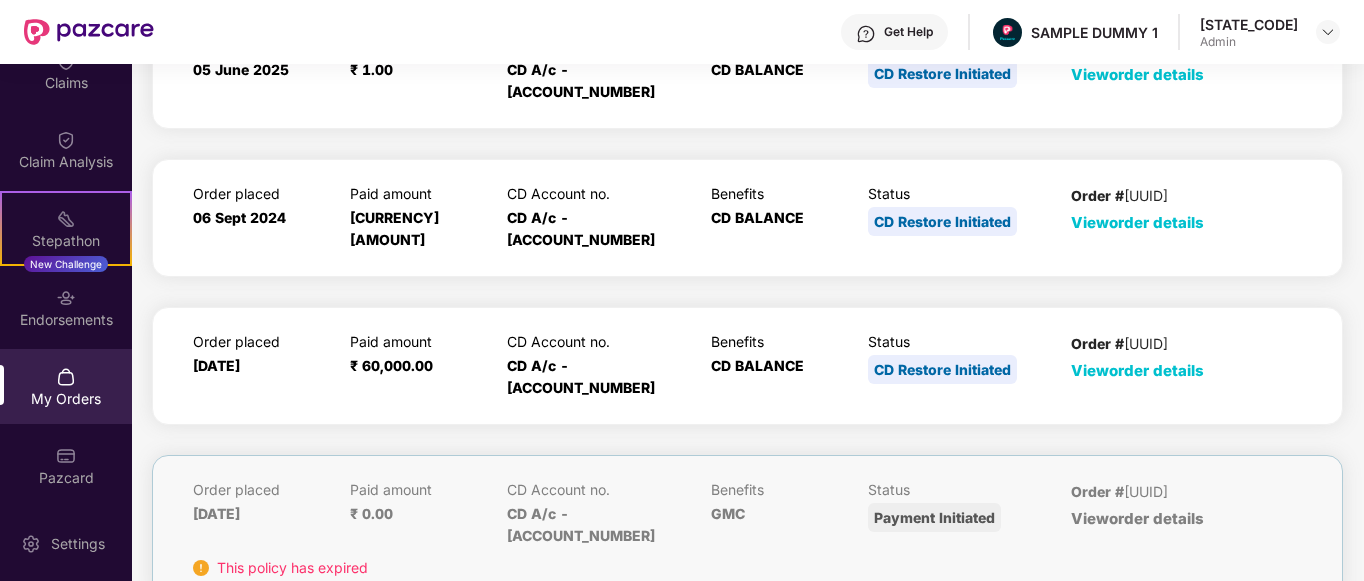 click on "View order details" at bounding box center (1137, 370) 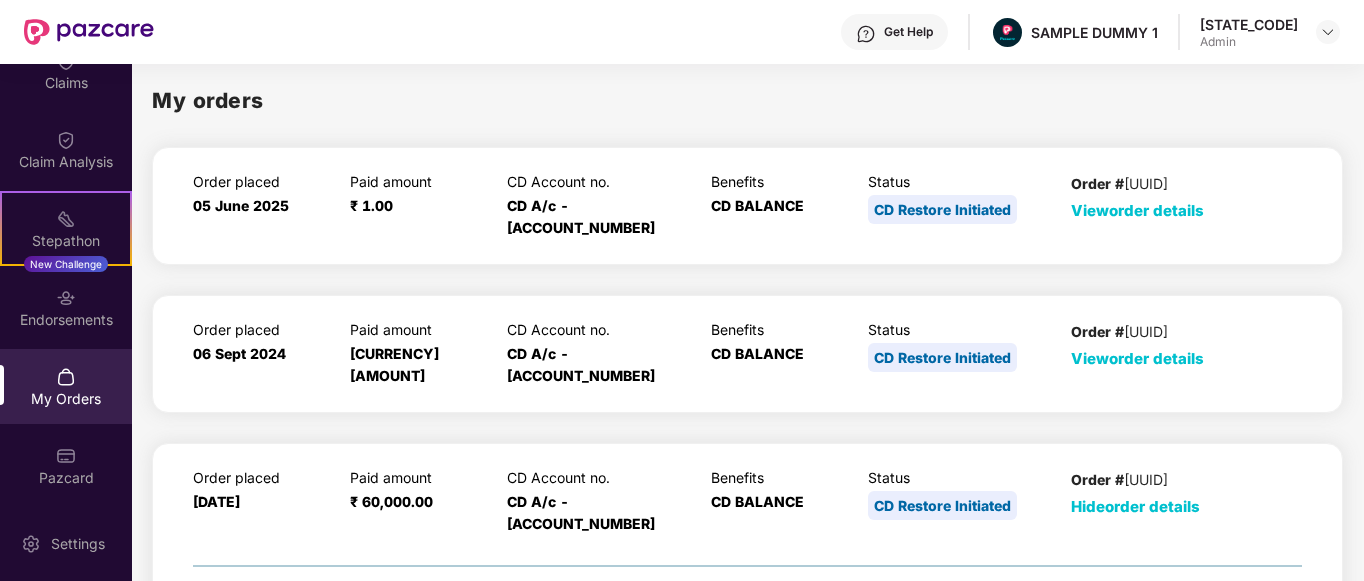 scroll, scrollTop: 0, scrollLeft: 0, axis: both 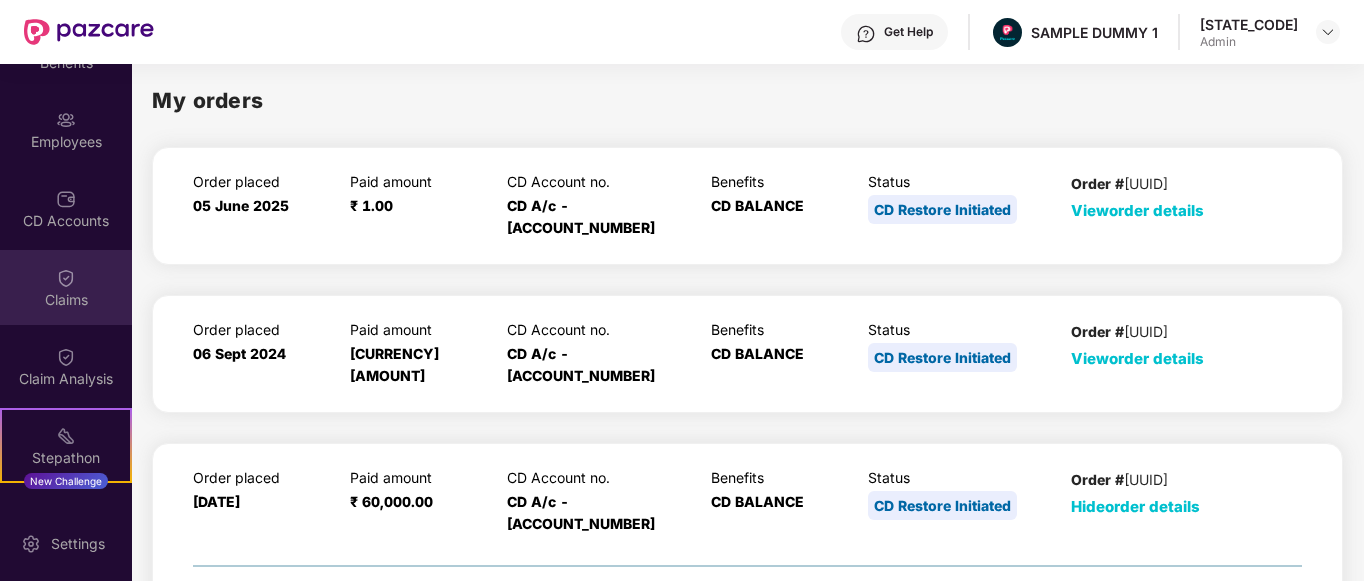 click on "Claims" at bounding box center [66, 287] 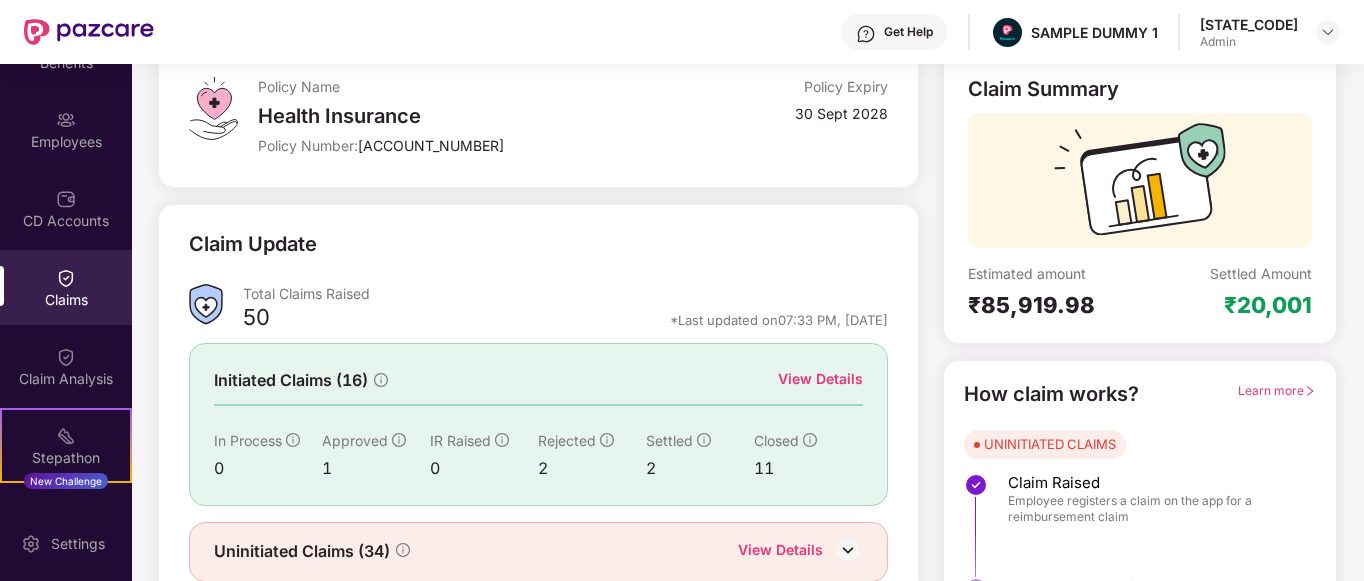 scroll, scrollTop: 124, scrollLeft: 0, axis: vertical 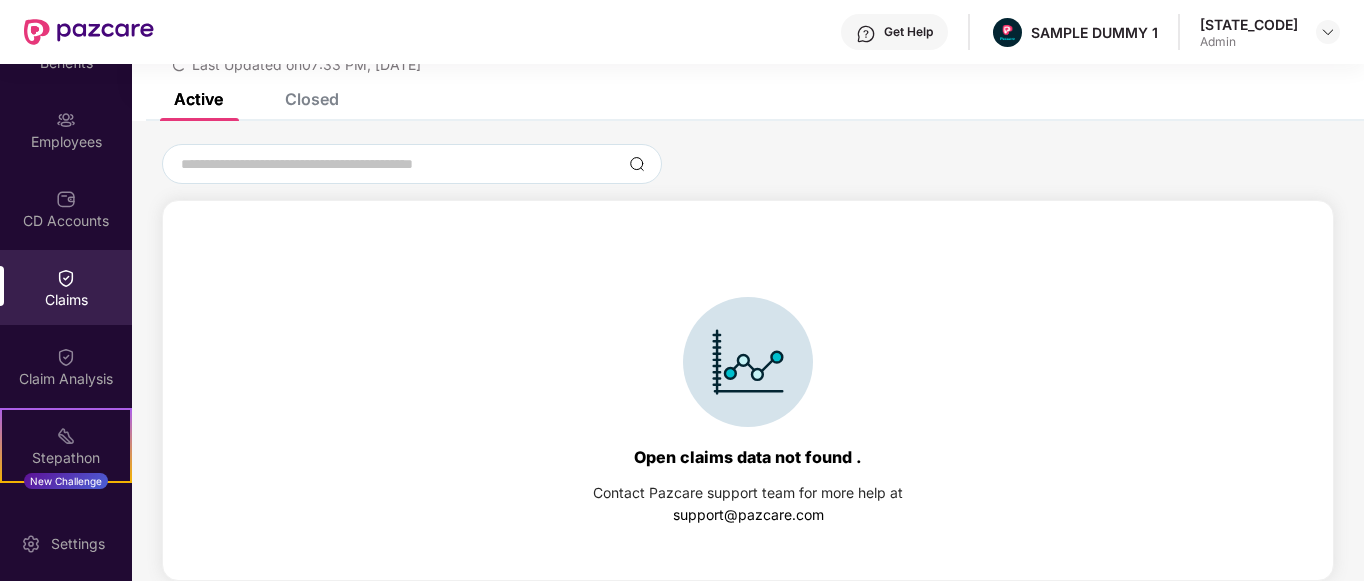 click on "Closed" at bounding box center (312, 99) 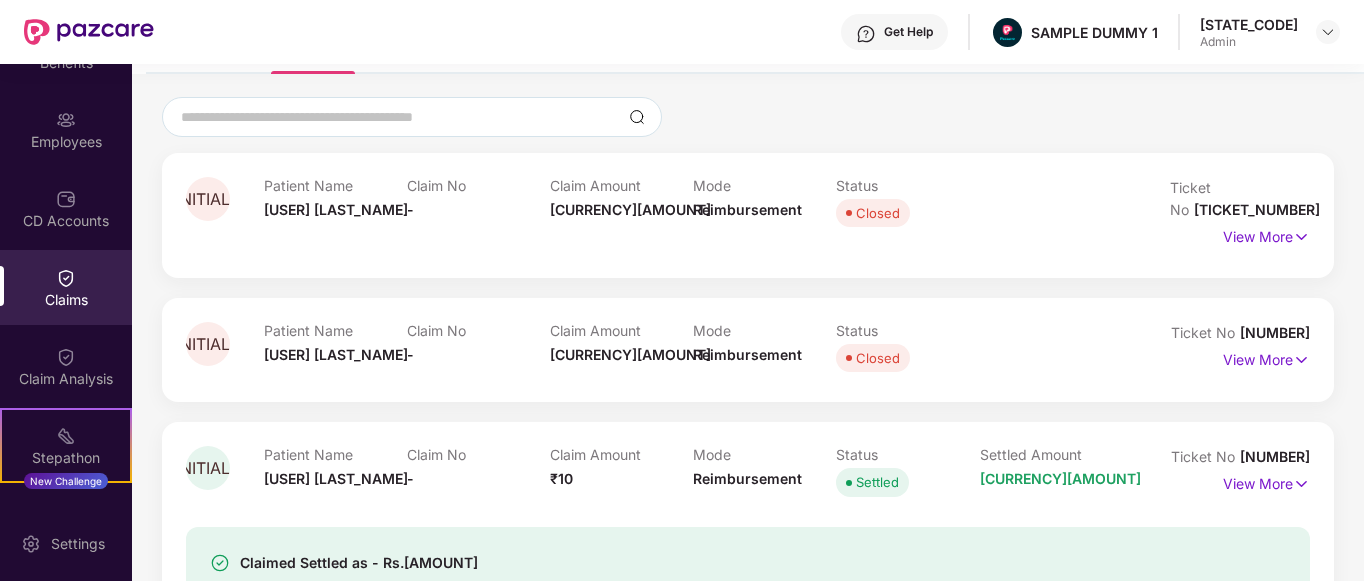 scroll, scrollTop: 82, scrollLeft: 0, axis: vertical 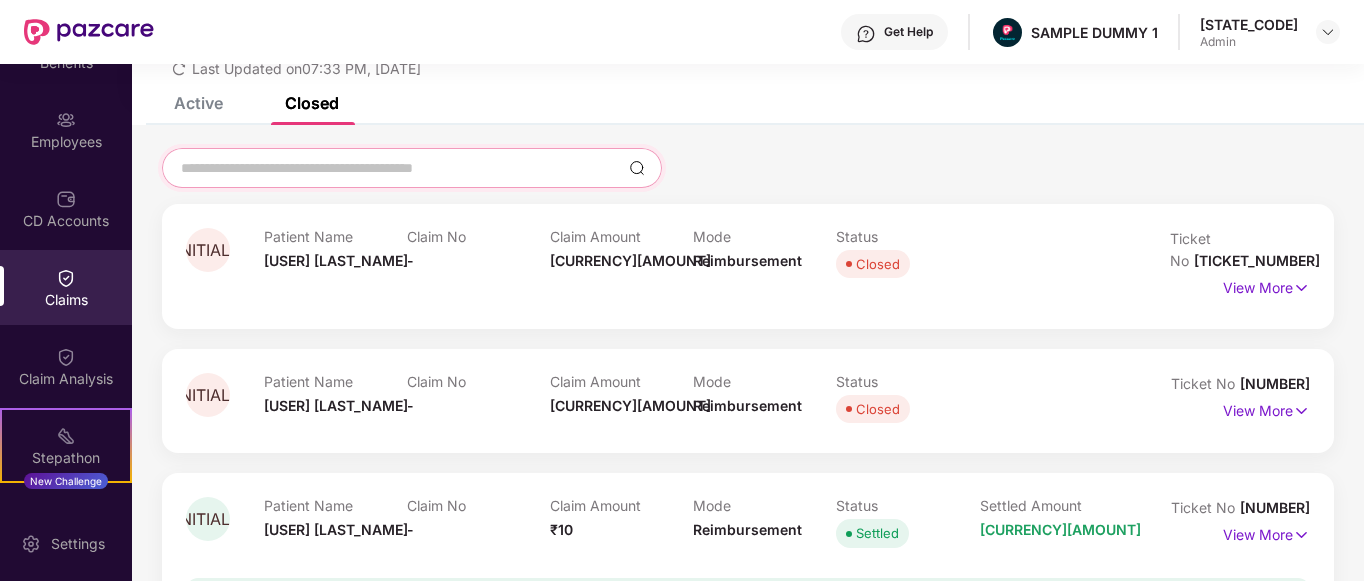 click at bounding box center [400, 168] 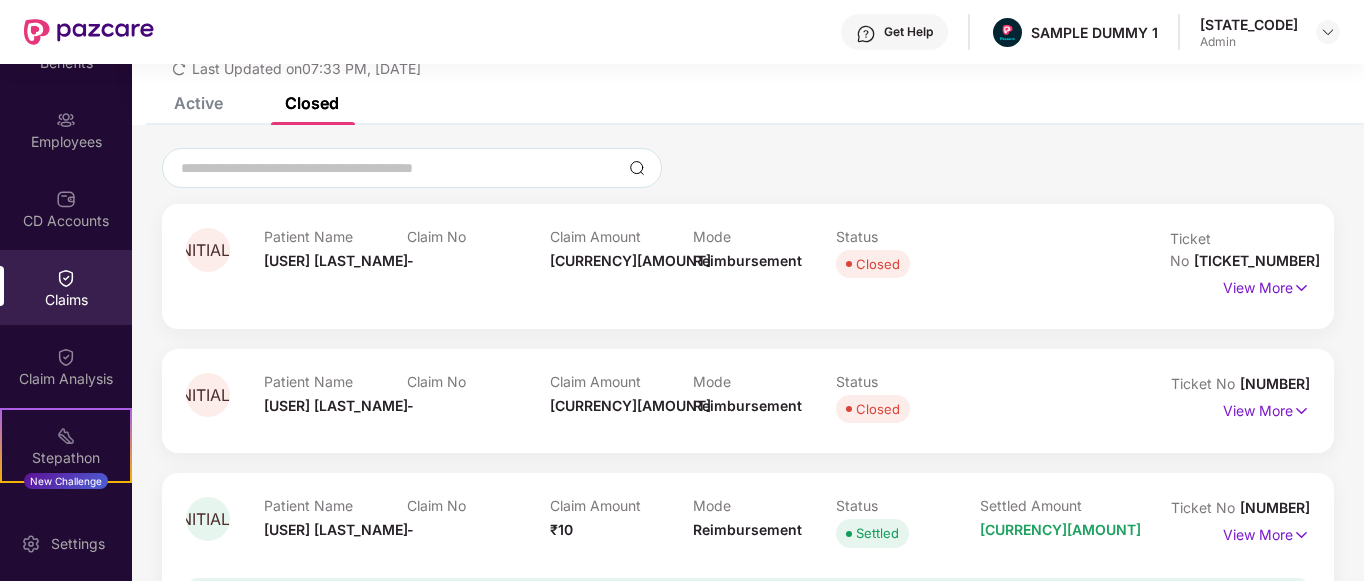 click at bounding box center [748, 168] 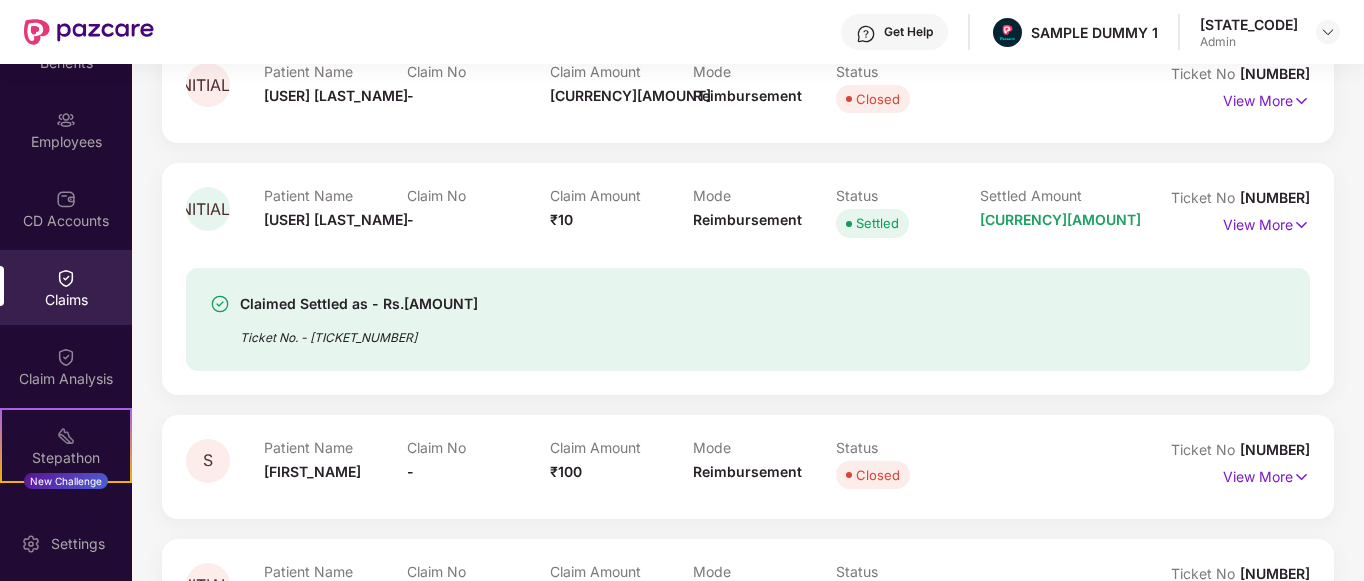 scroll, scrollTop: 461, scrollLeft: 0, axis: vertical 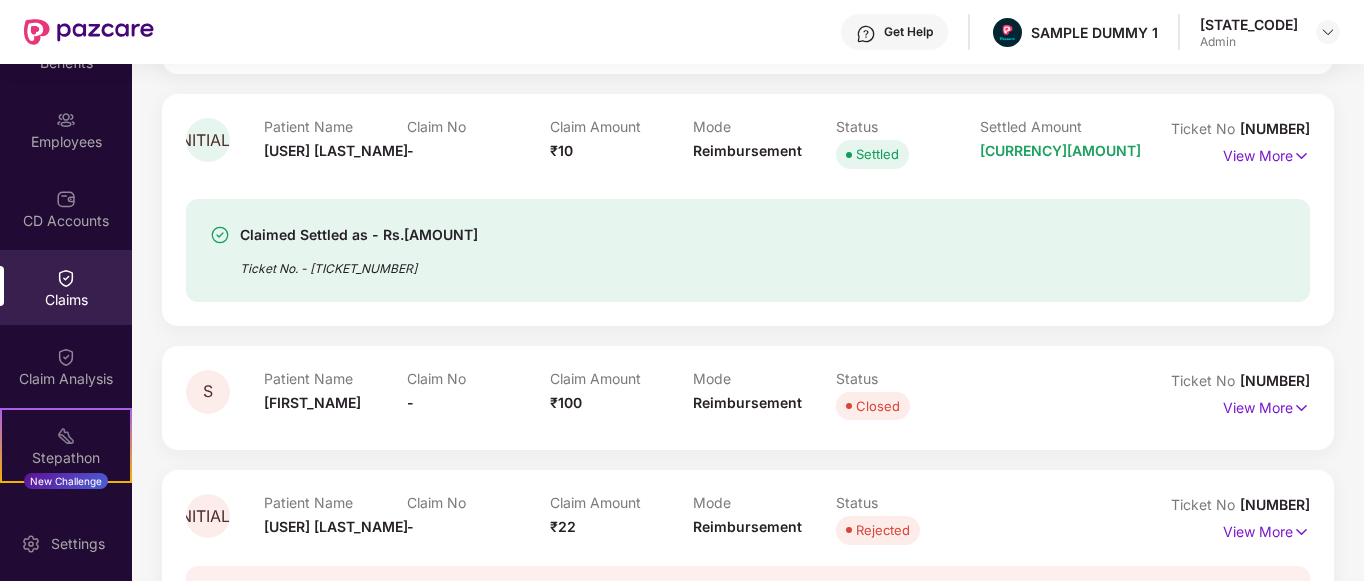 click on "TJ Patient Name [USER] [LAST_NAME] Claim No - Claim Amount [CURRENCY][AMOUNT] Mode Reimbursement Status Settled Settled Amount [CURRENCY][AMOUNT] Ticket No [TICKET_NUMBER] View More Claimed Settled as - Rs.[AMOUNT] Ticket No. - [TICKET_NUMBER]" at bounding box center [748, 209] 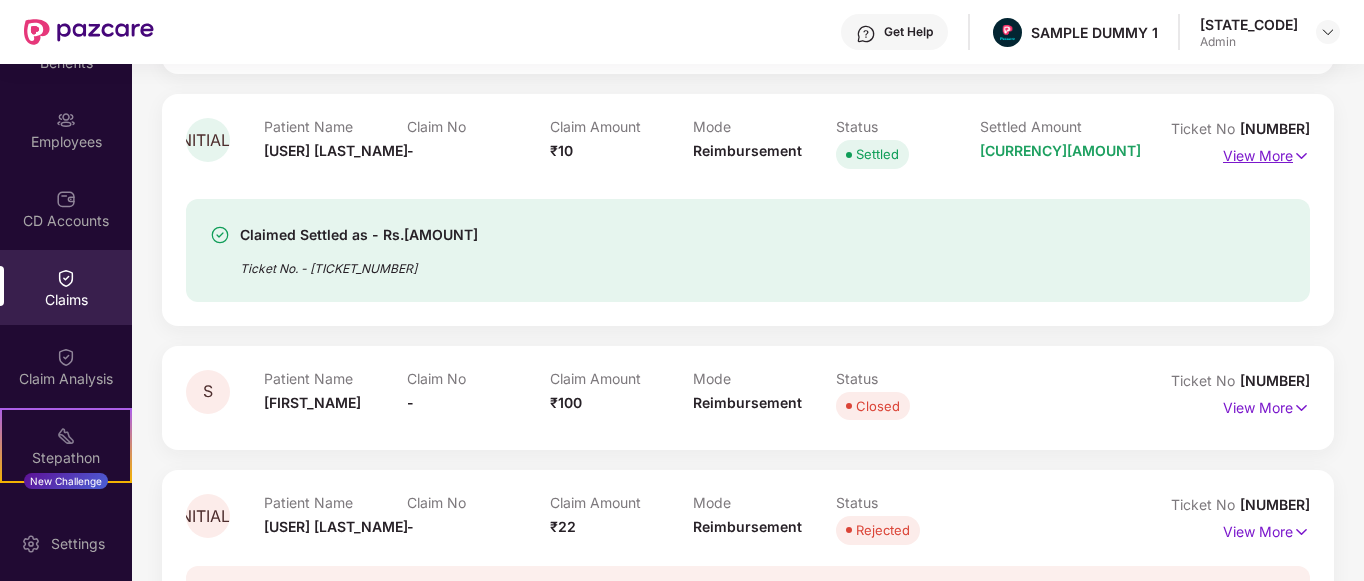 click at bounding box center (1301, 156) 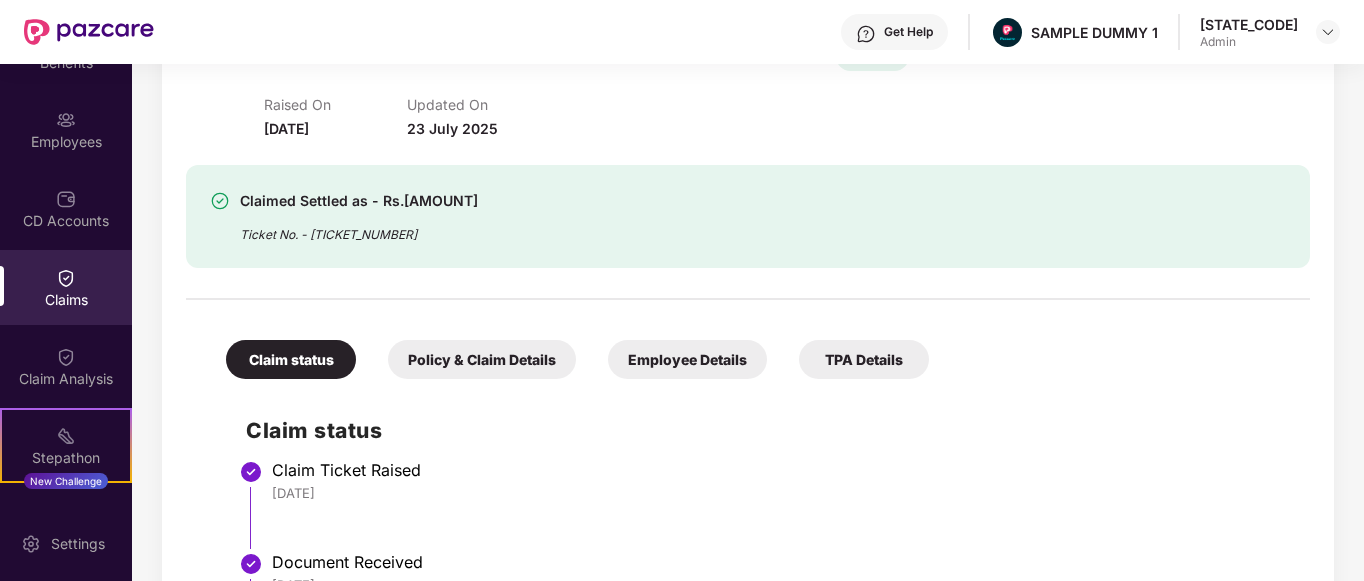 scroll, scrollTop: 352, scrollLeft: 0, axis: vertical 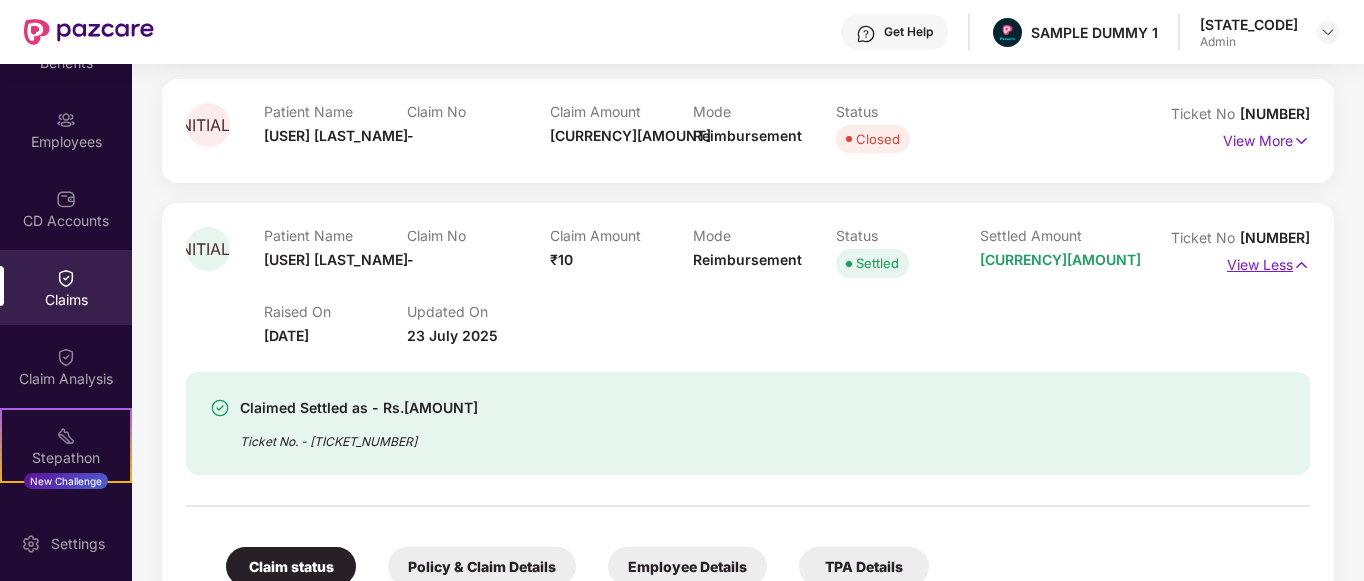 click on "View Less" at bounding box center (1268, 262) 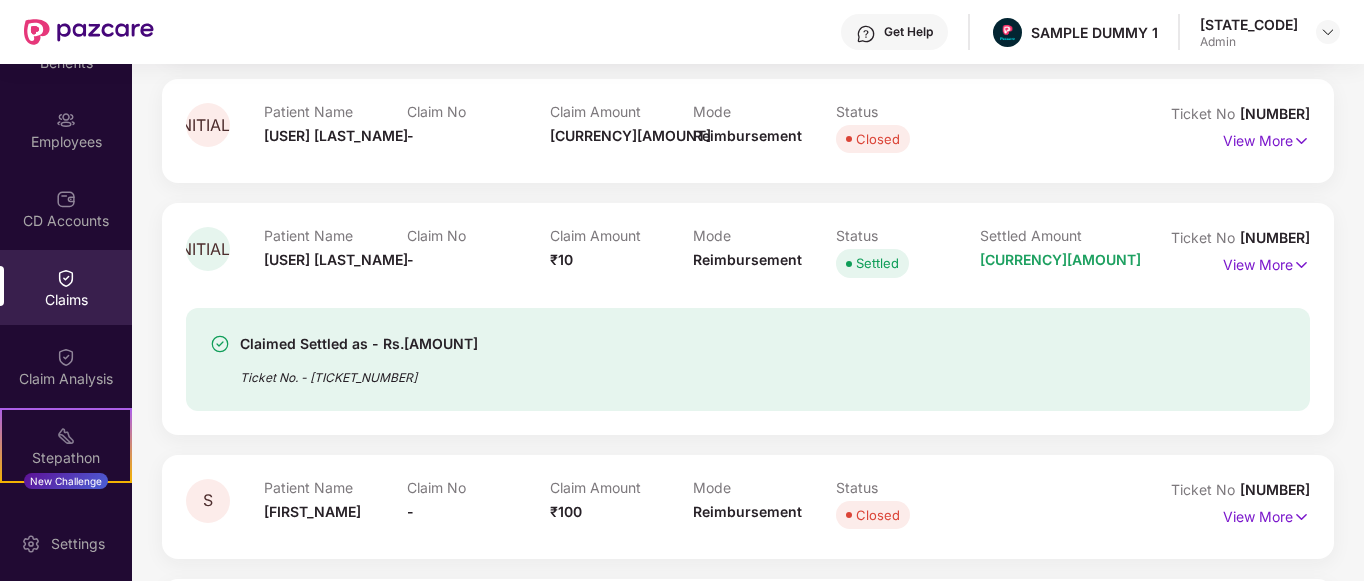 scroll, scrollTop: 0, scrollLeft: 0, axis: both 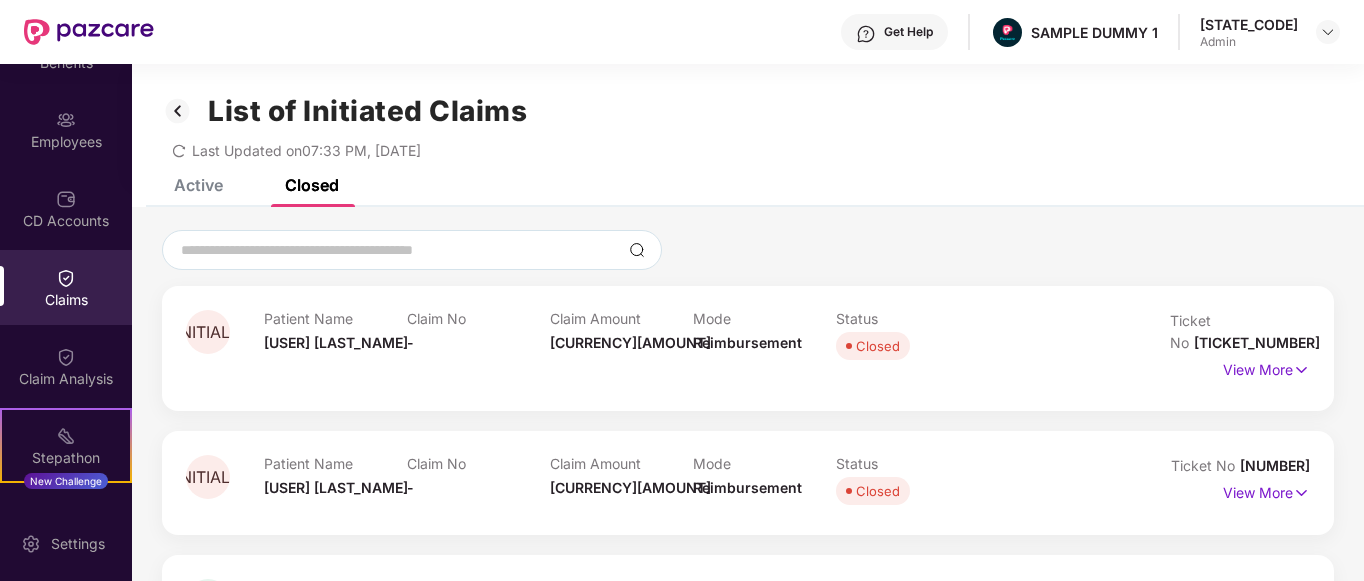 click at bounding box center (866, 34) 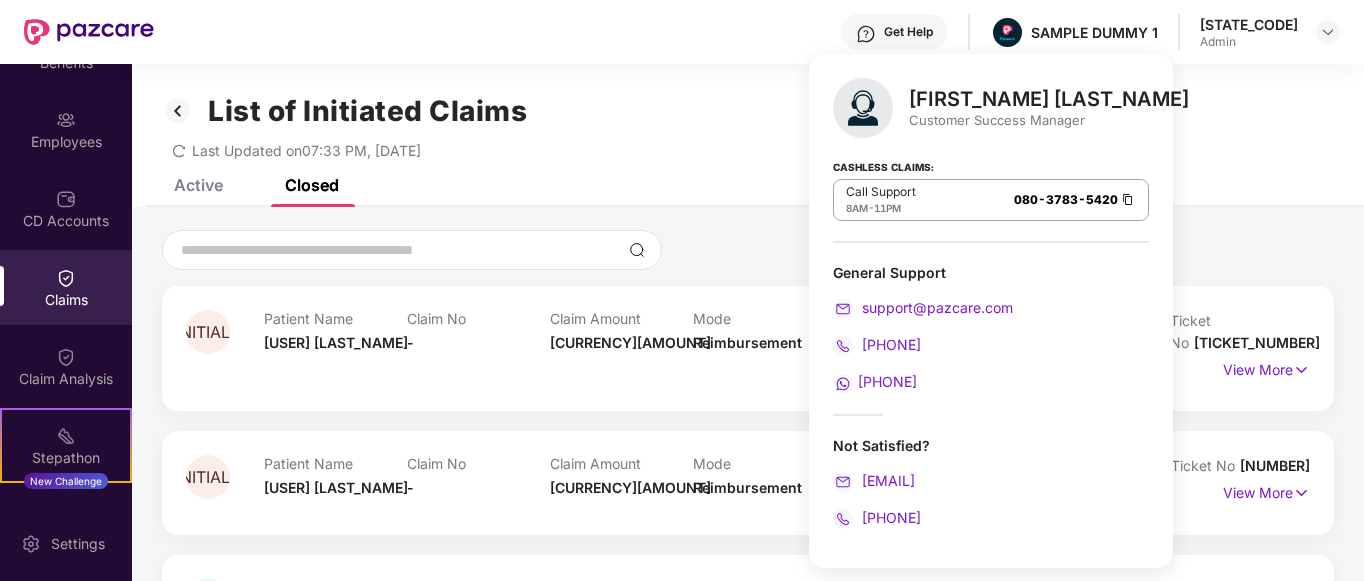 click on "Last Updated on 07:33 PM, [DATE]" at bounding box center (748, 143) 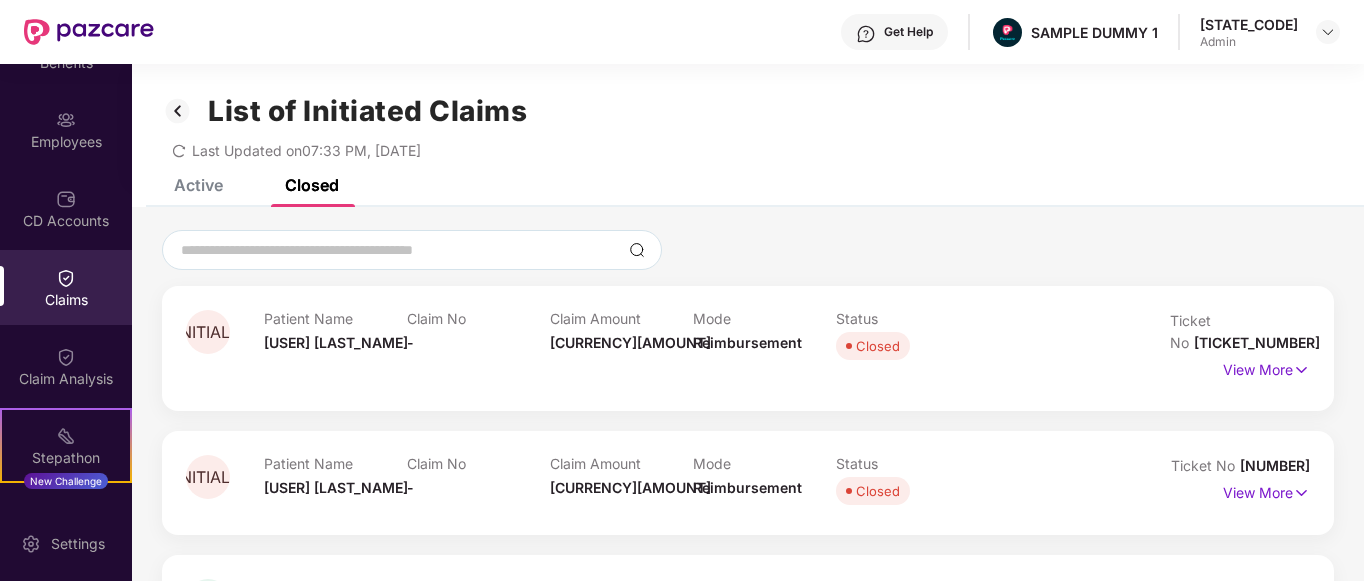 scroll, scrollTop: 0, scrollLeft: 0, axis: both 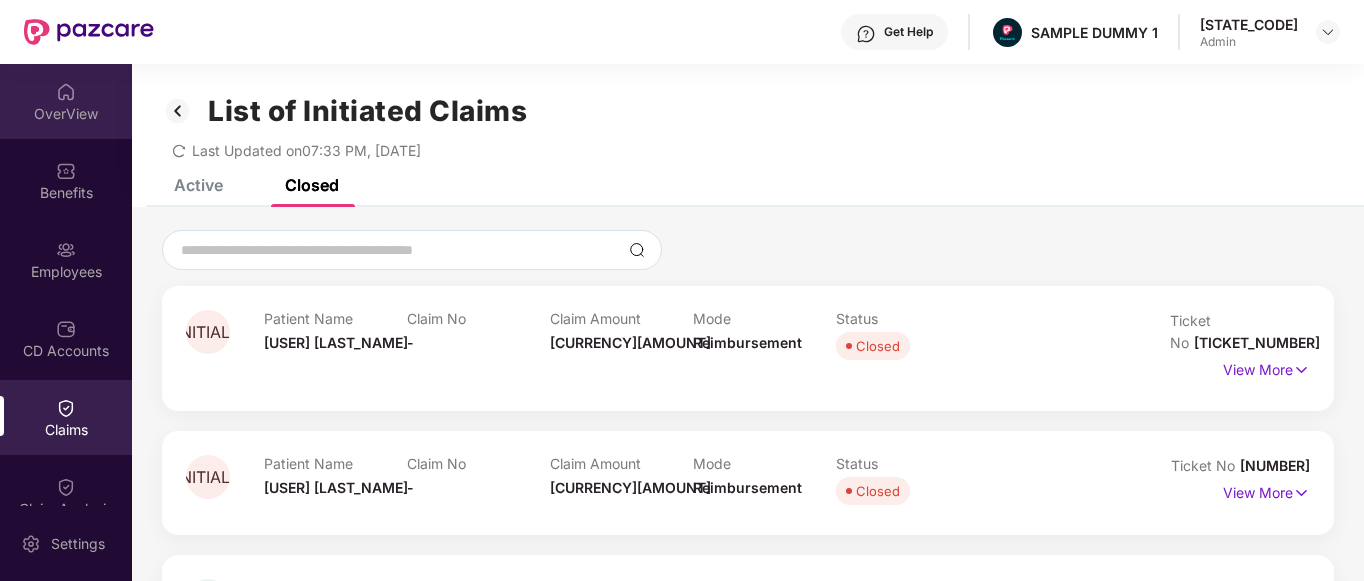 click on "OverView" at bounding box center (66, 101) 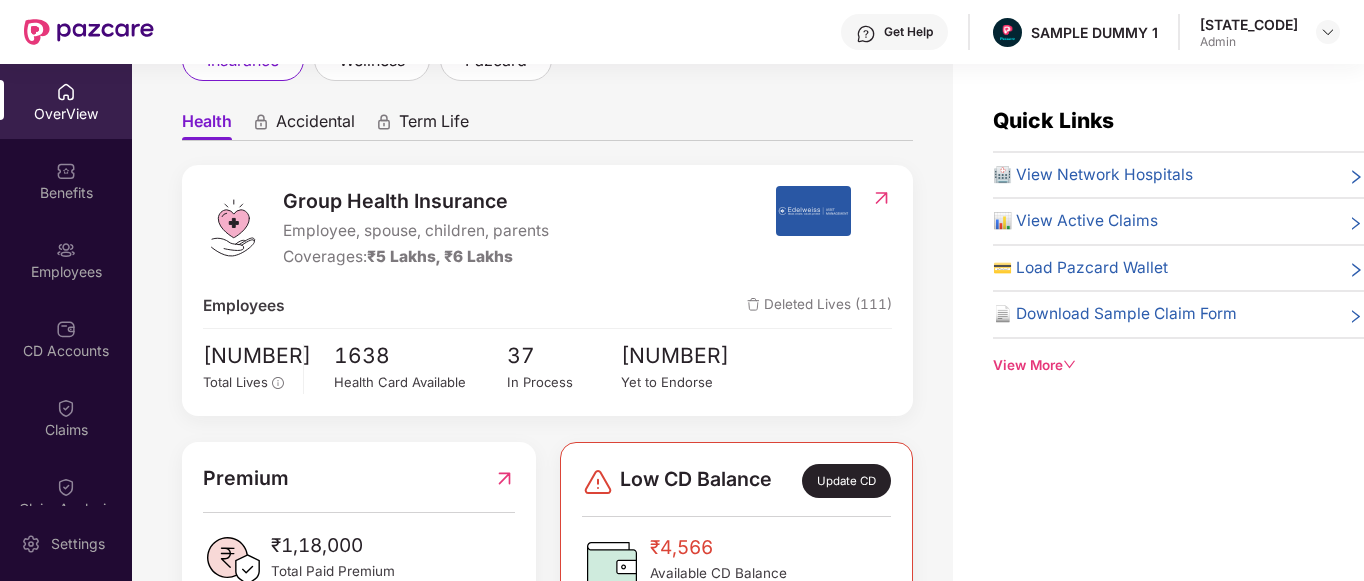 scroll, scrollTop: 0, scrollLeft: 0, axis: both 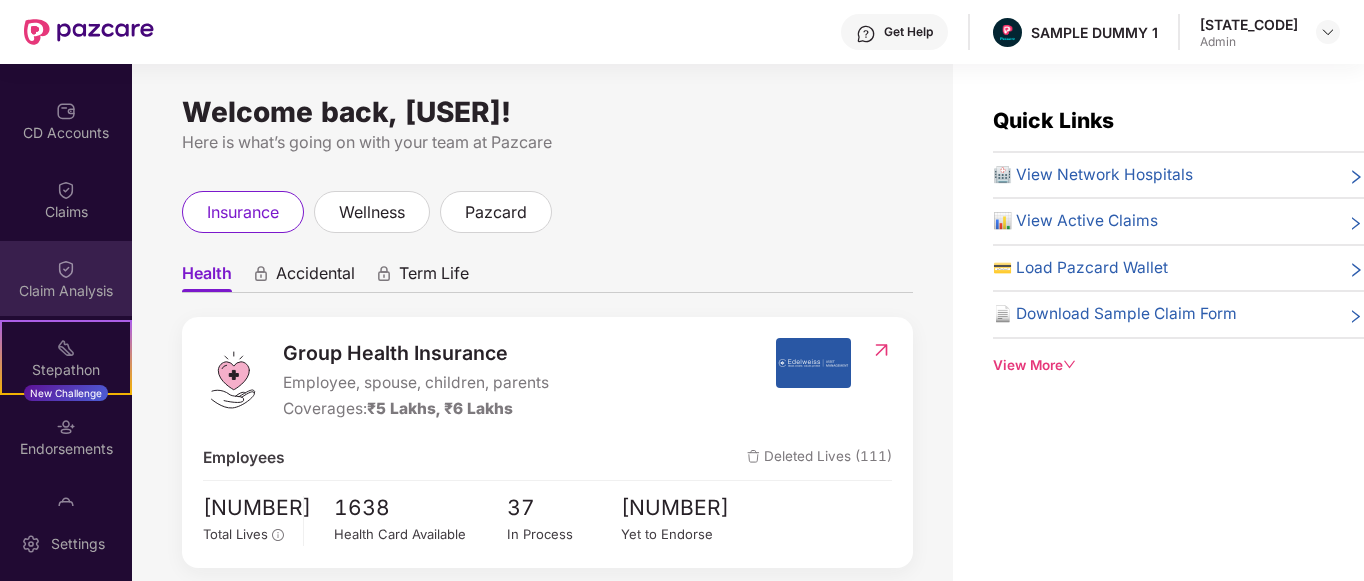 click on "Claim Analysis" at bounding box center [66, 291] 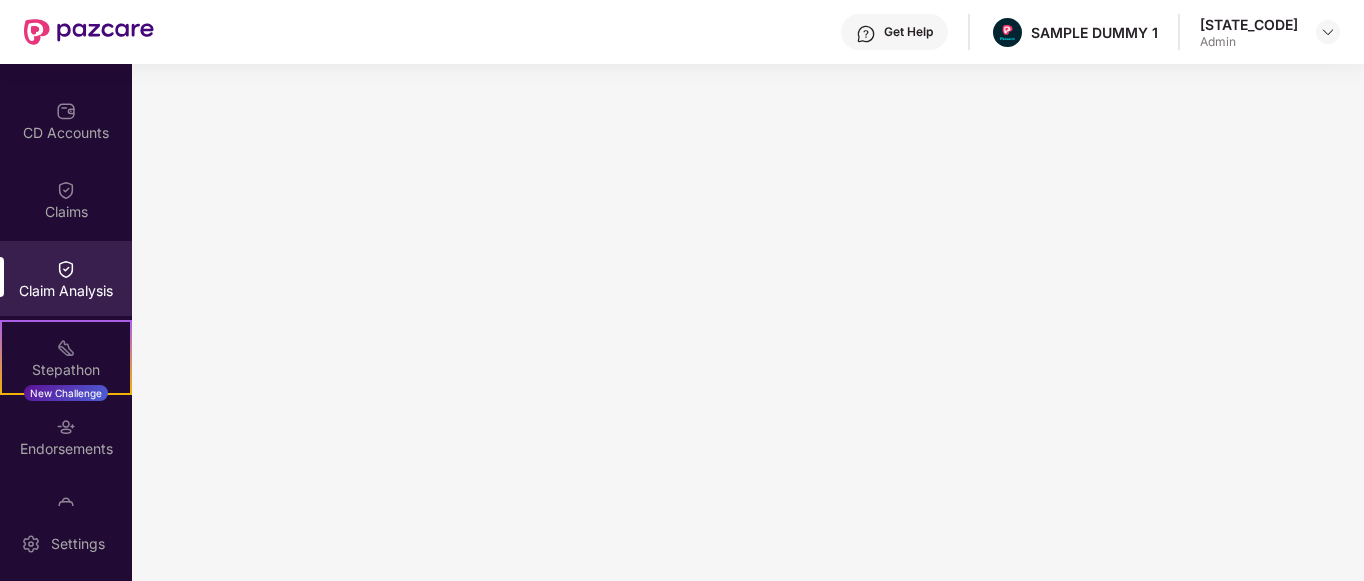 scroll, scrollTop: 0, scrollLeft: 0, axis: both 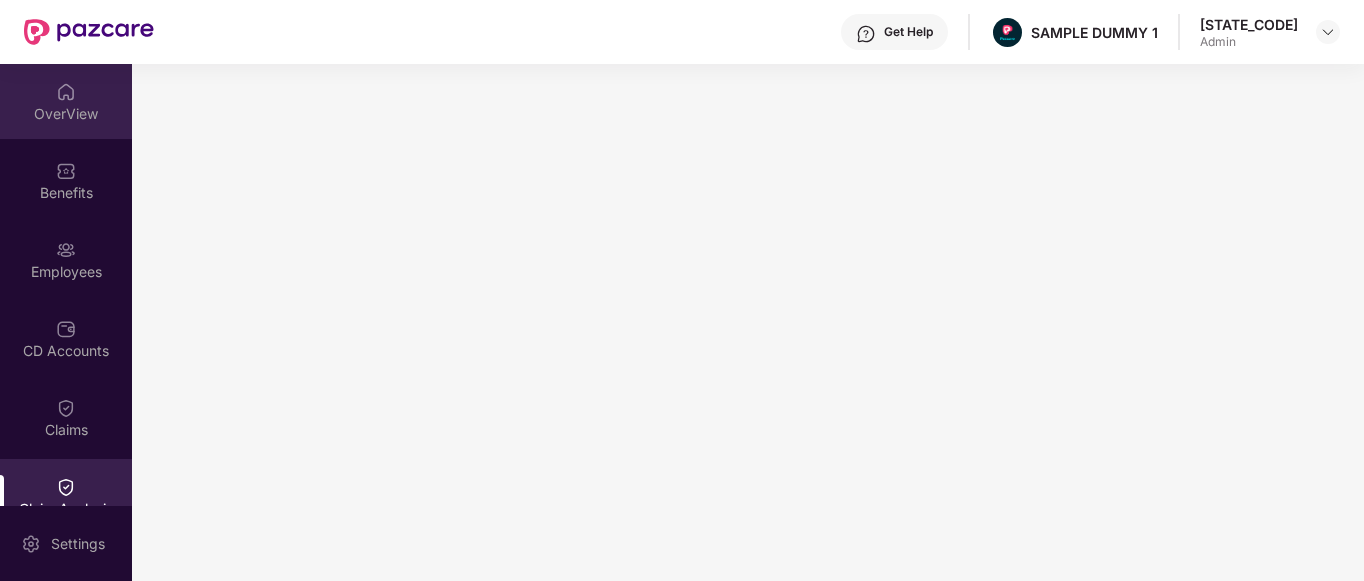 click on "OverView" at bounding box center (66, 114) 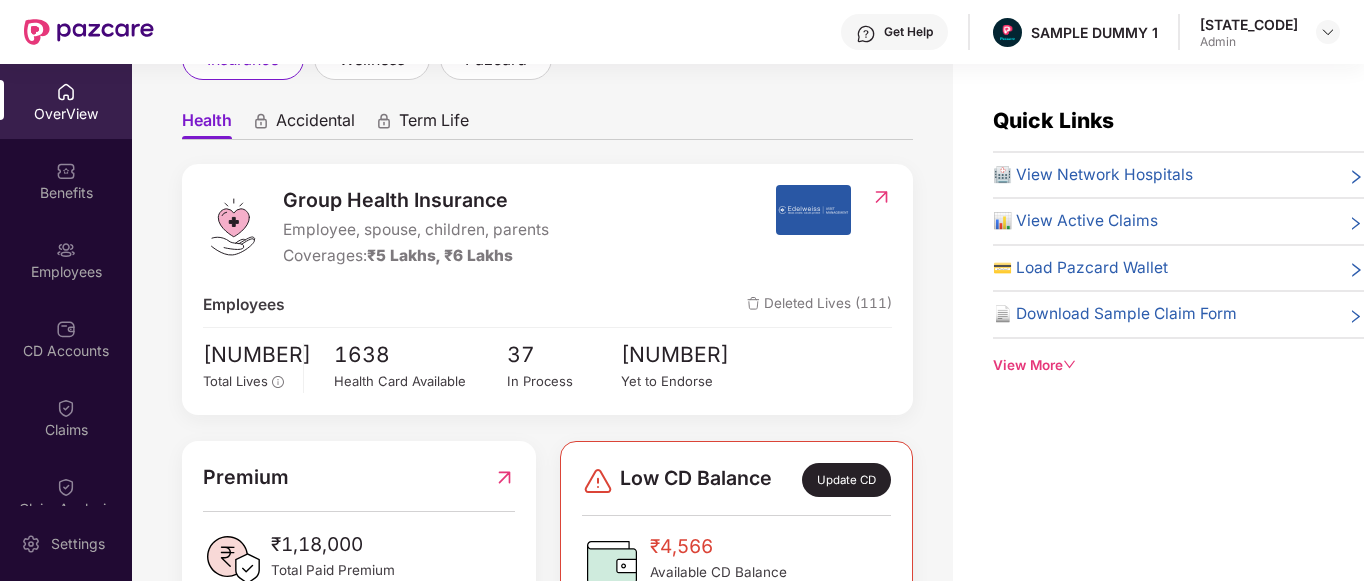 scroll, scrollTop: 0, scrollLeft: 0, axis: both 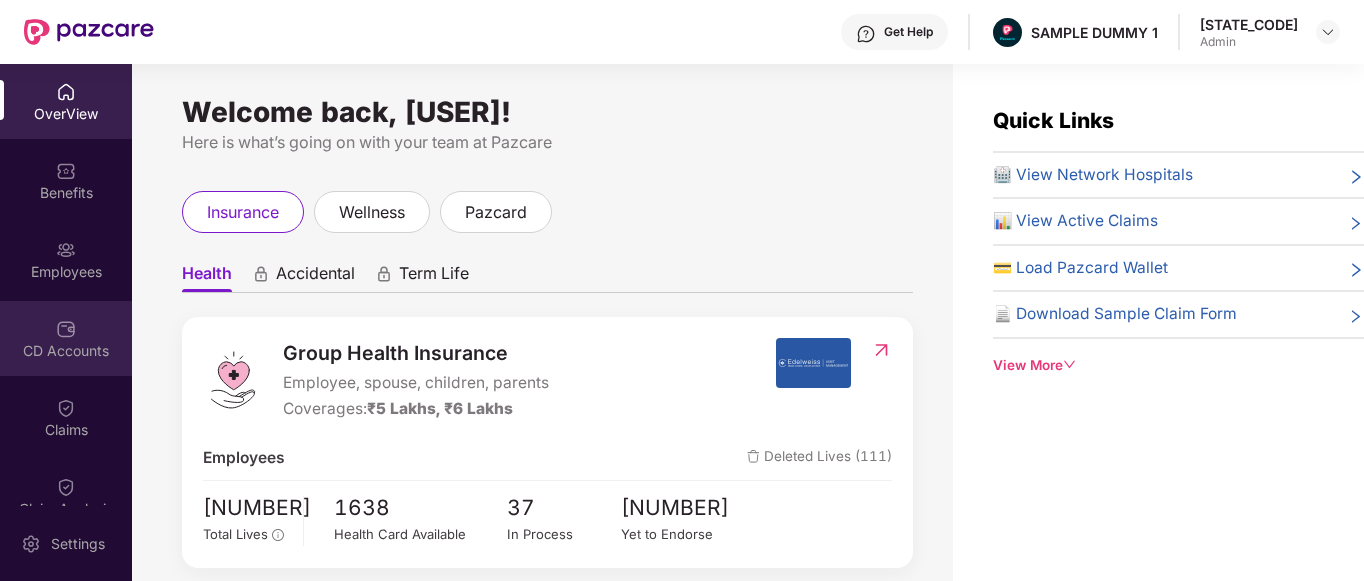 click at bounding box center [66, 329] 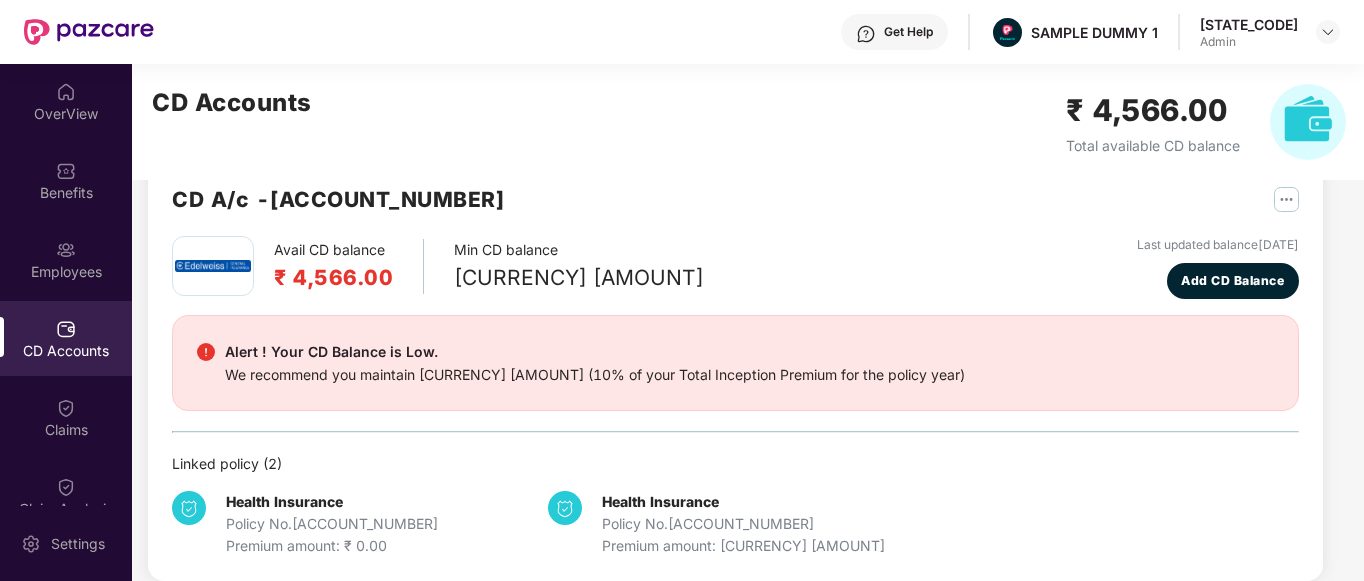 scroll, scrollTop: 45, scrollLeft: 0, axis: vertical 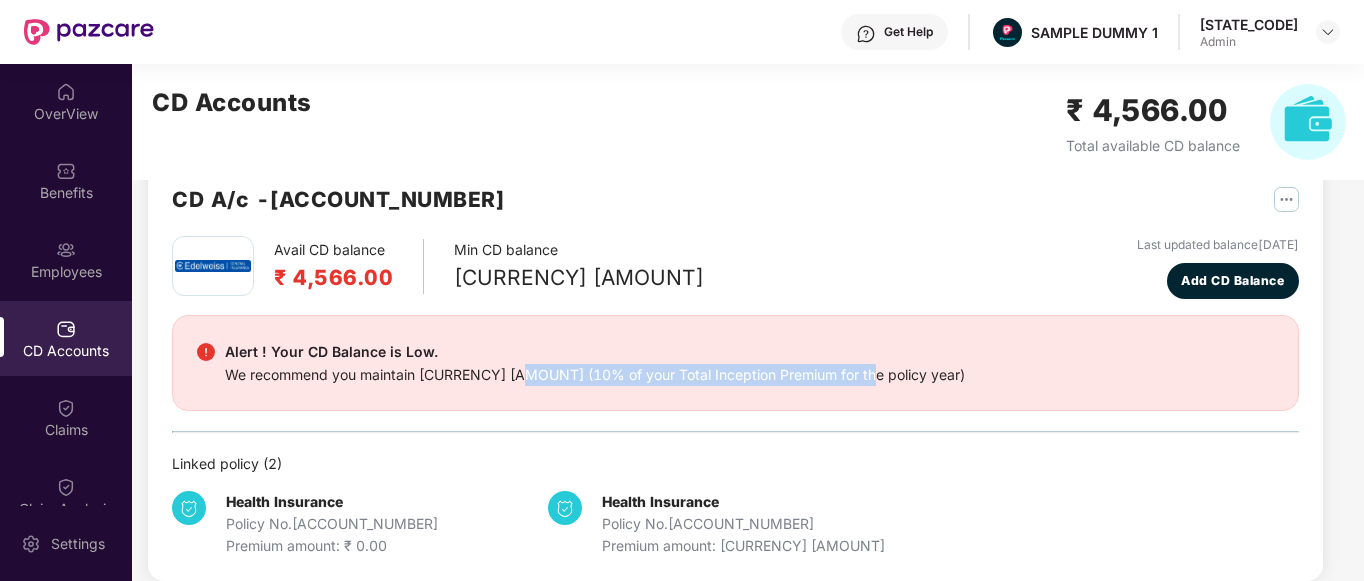 drag, startPoint x: 515, startPoint y: 378, endPoint x: 846, endPoint y: 391, distance: 331.2552 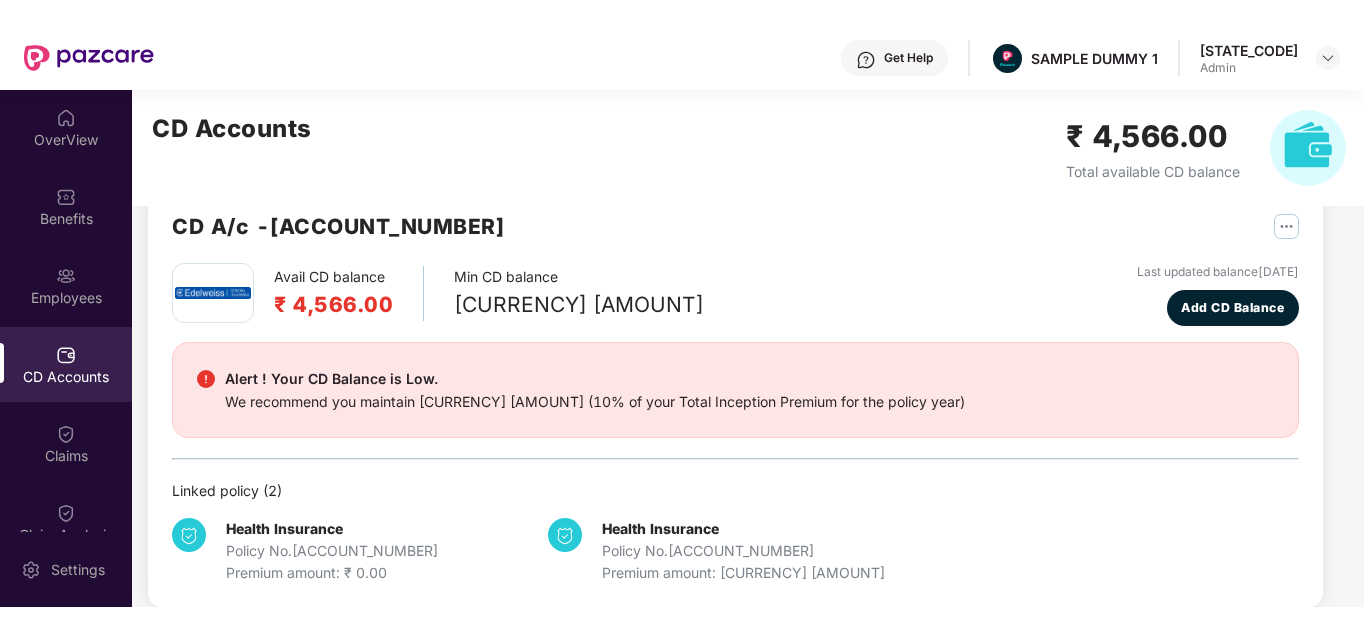 scroll, scrollTop: 44, scrollLeft: 0, axis: vertical 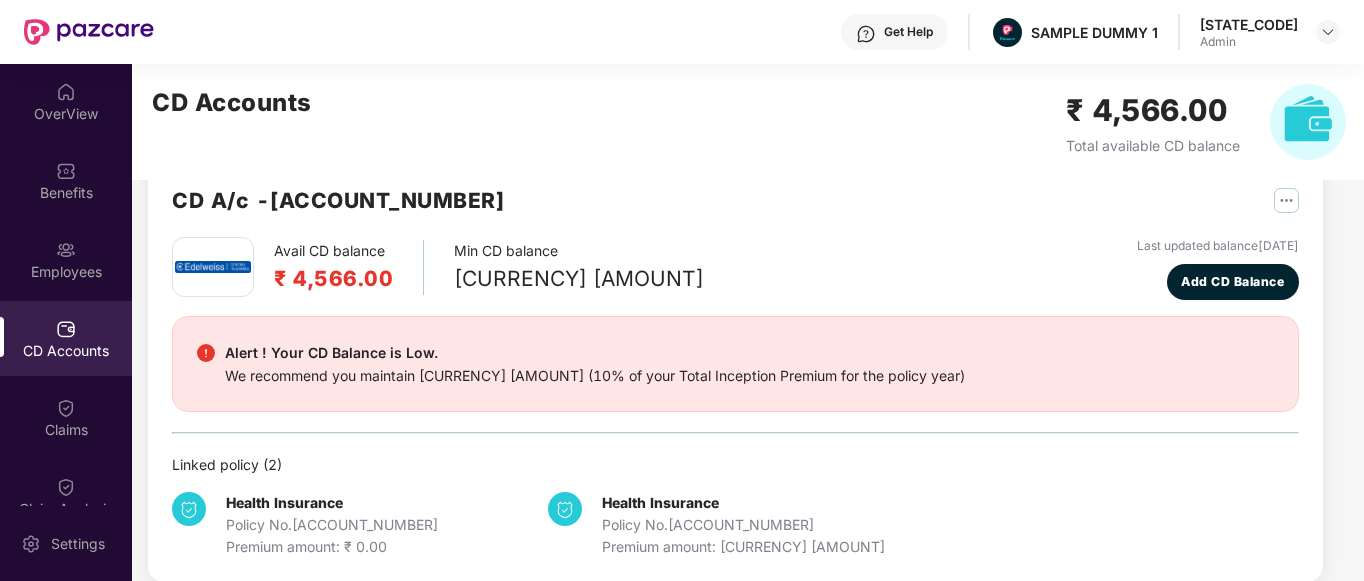 click on "Get Help" at bounding box center (894, 32) 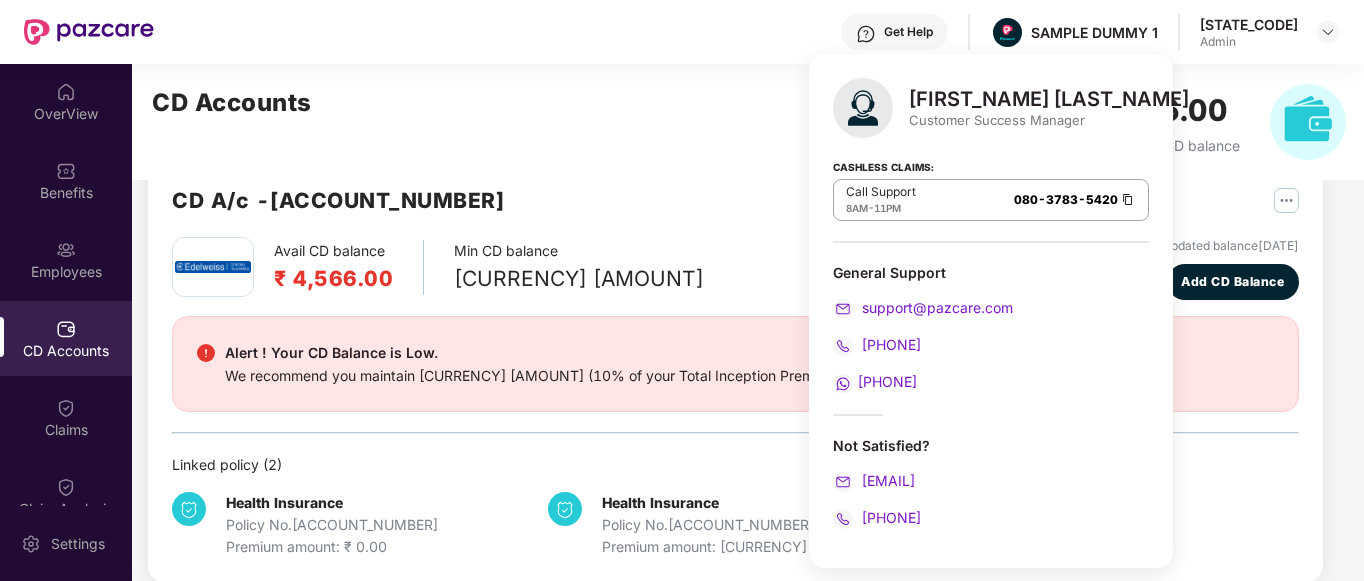 click on "Avail CD balance [CURRENCY] [AMOUNT] Min CD balance [CURRENCY] [AMOUNT] Last updated balance [DATE] Add CD Balance" at bounding box center (735, 268) 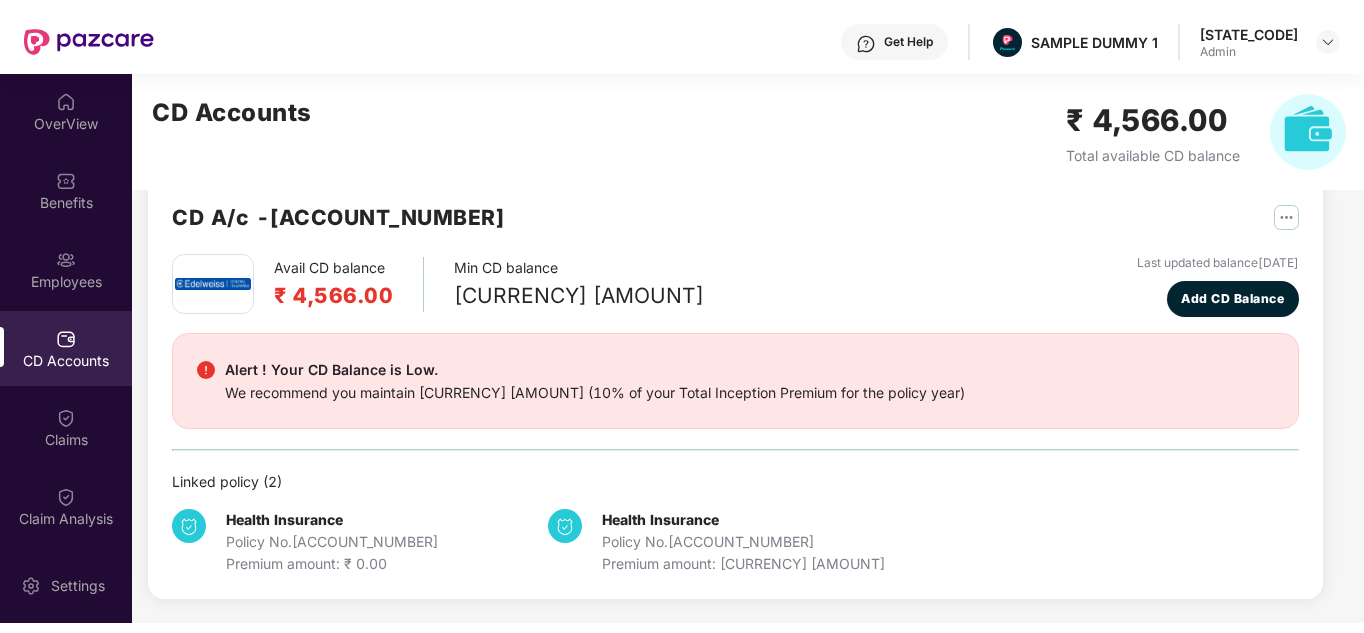 scroll, scrollTop: 17, scrollLeft: 0, axis: vertical 